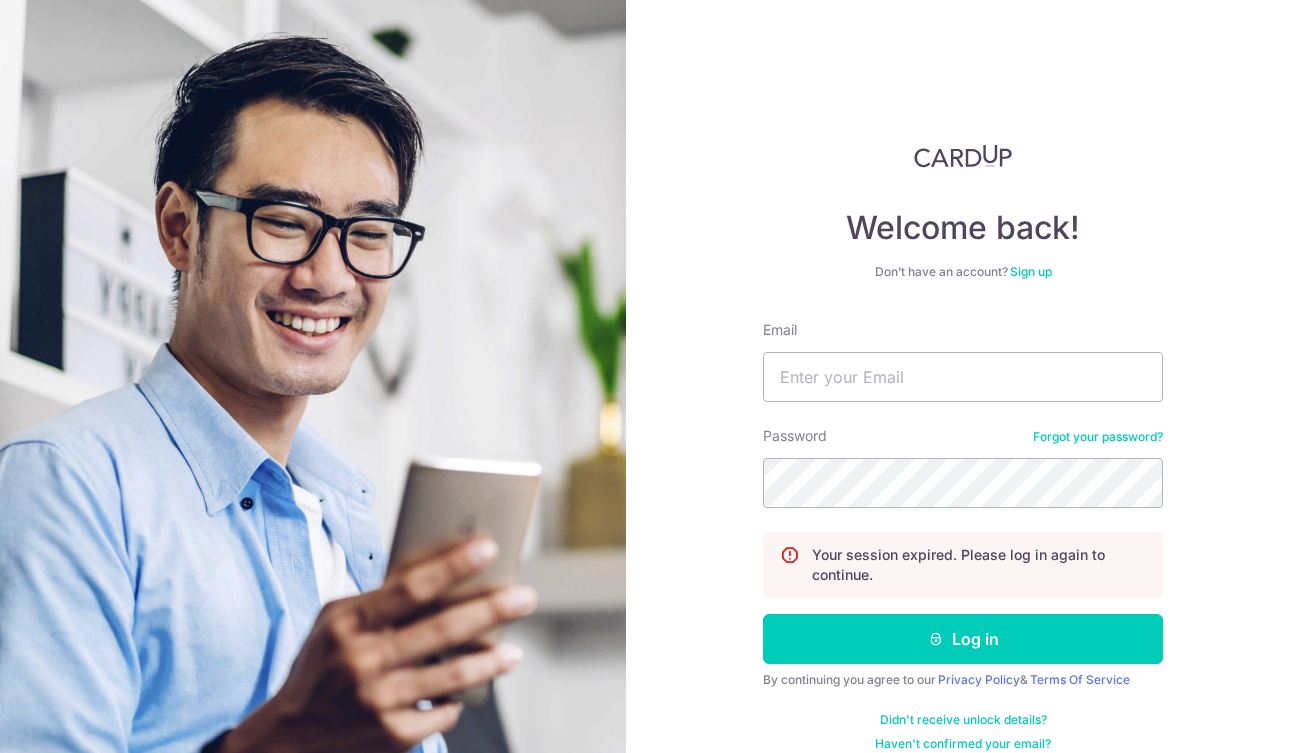 scroll, scrollTop: 0, scrollLeft: 0, axis: both 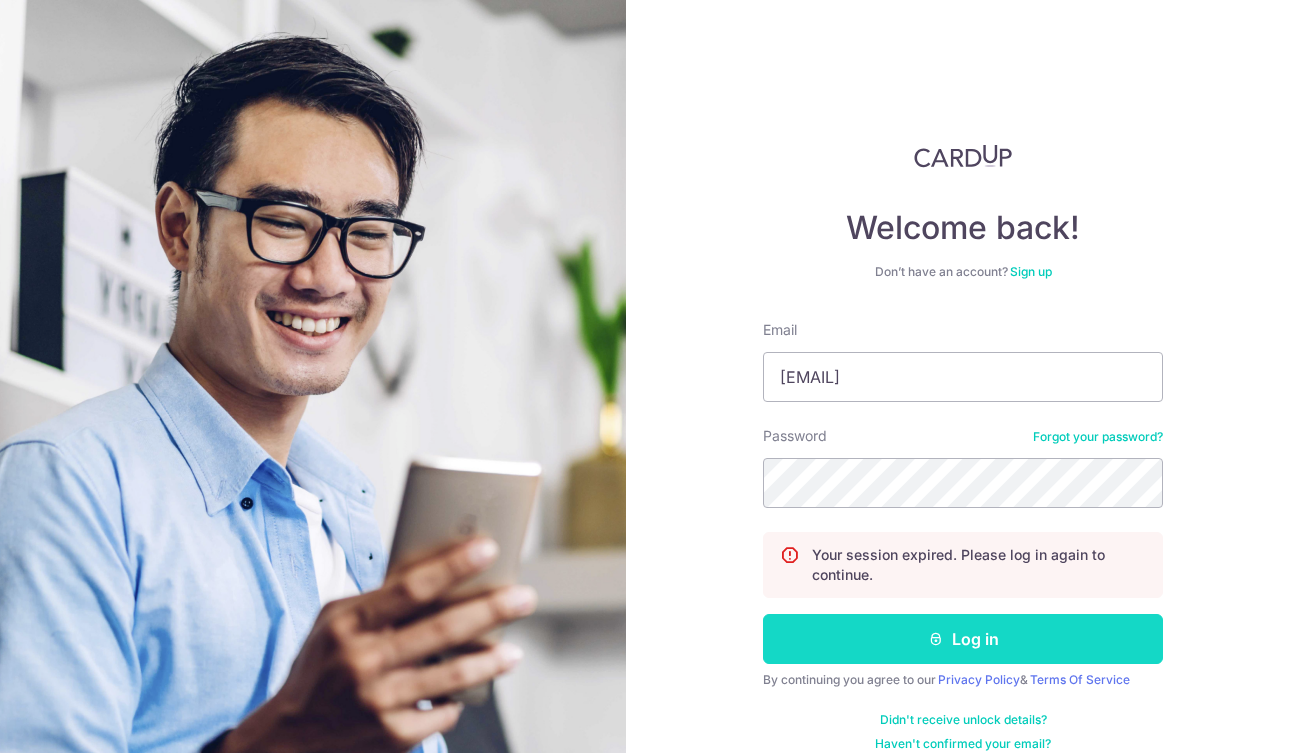 click on "Log in" at bounding box center (963, 639) 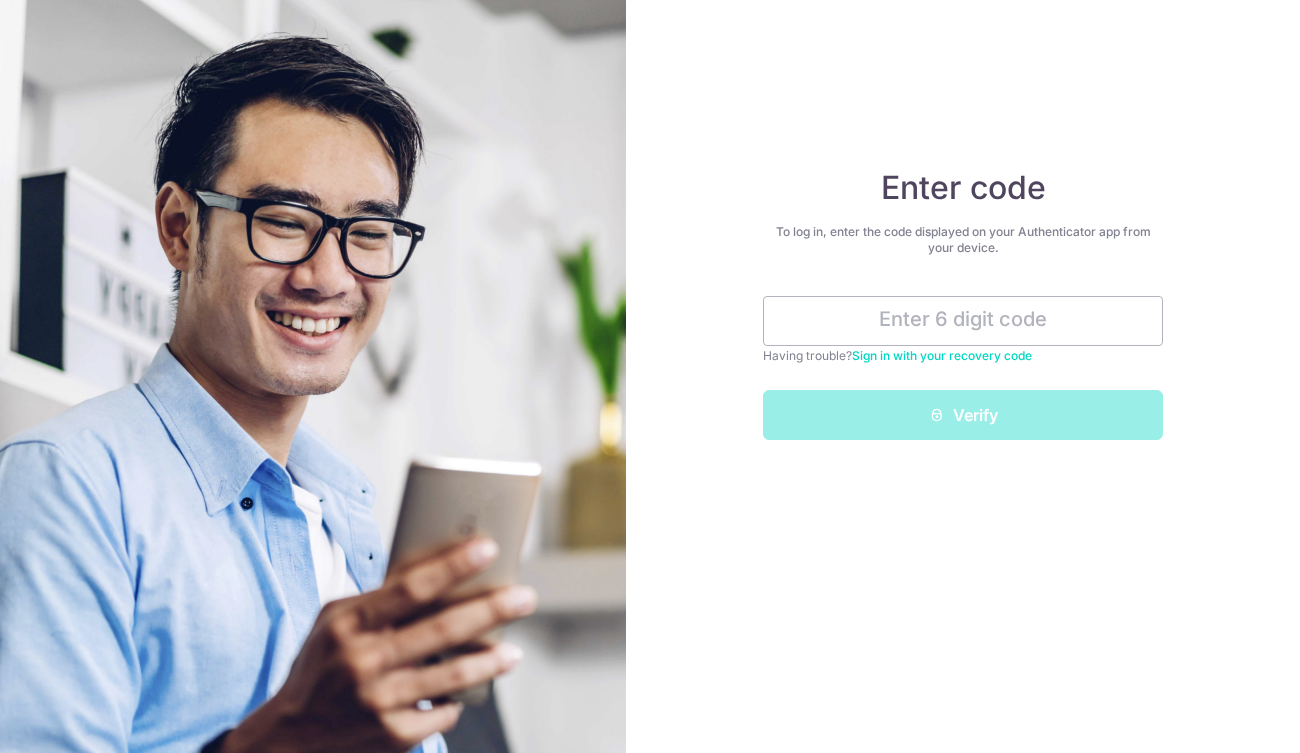 scroll, scrollTop: 0, scrollLeft: 0, axis: both 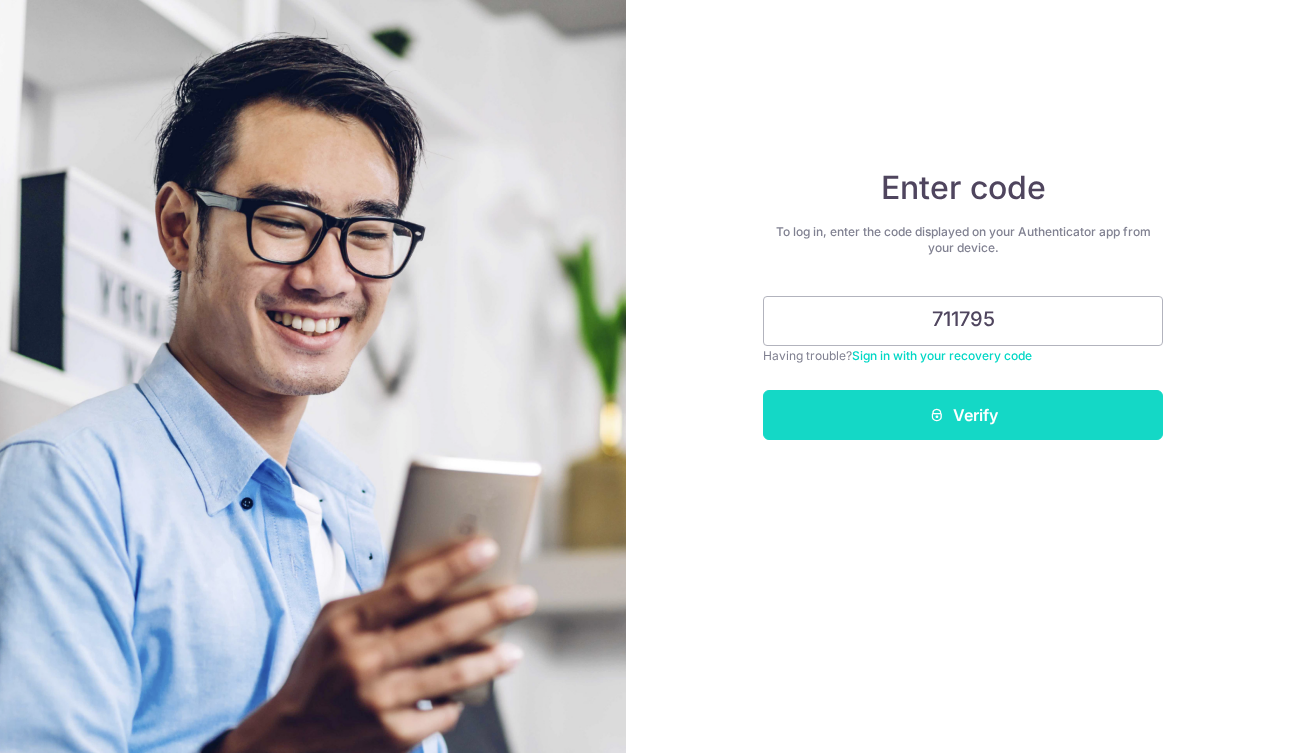 type on "711795" 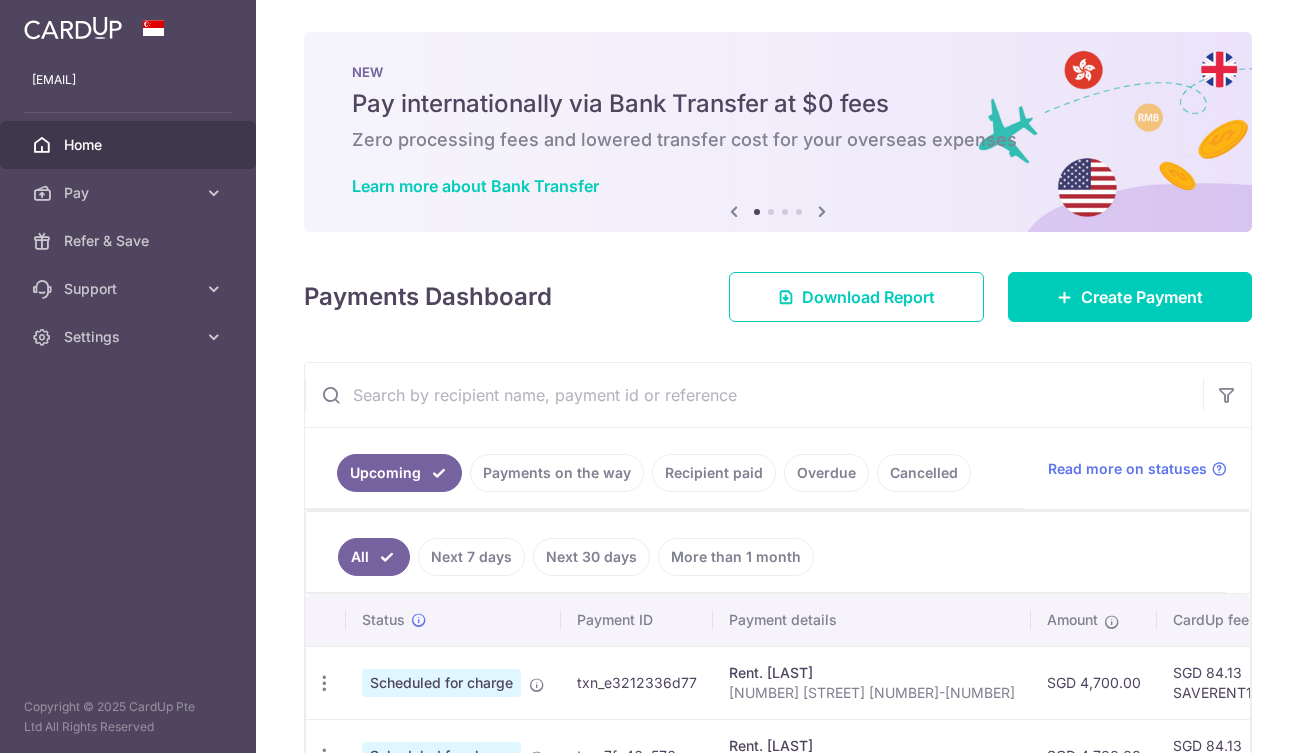 scroll, scrollTop: 0, scrollLeft: 0, axis: both 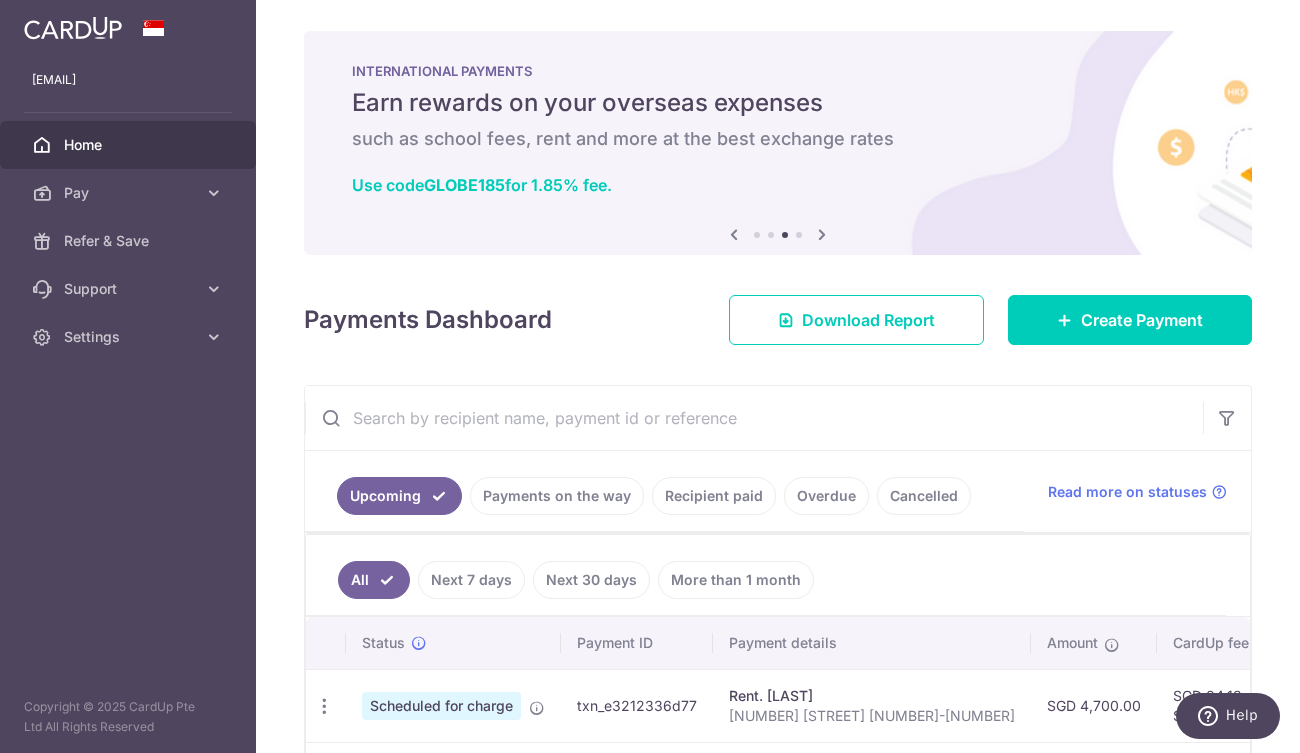 click on "Recipient paid" at bounding box center [714, 496] 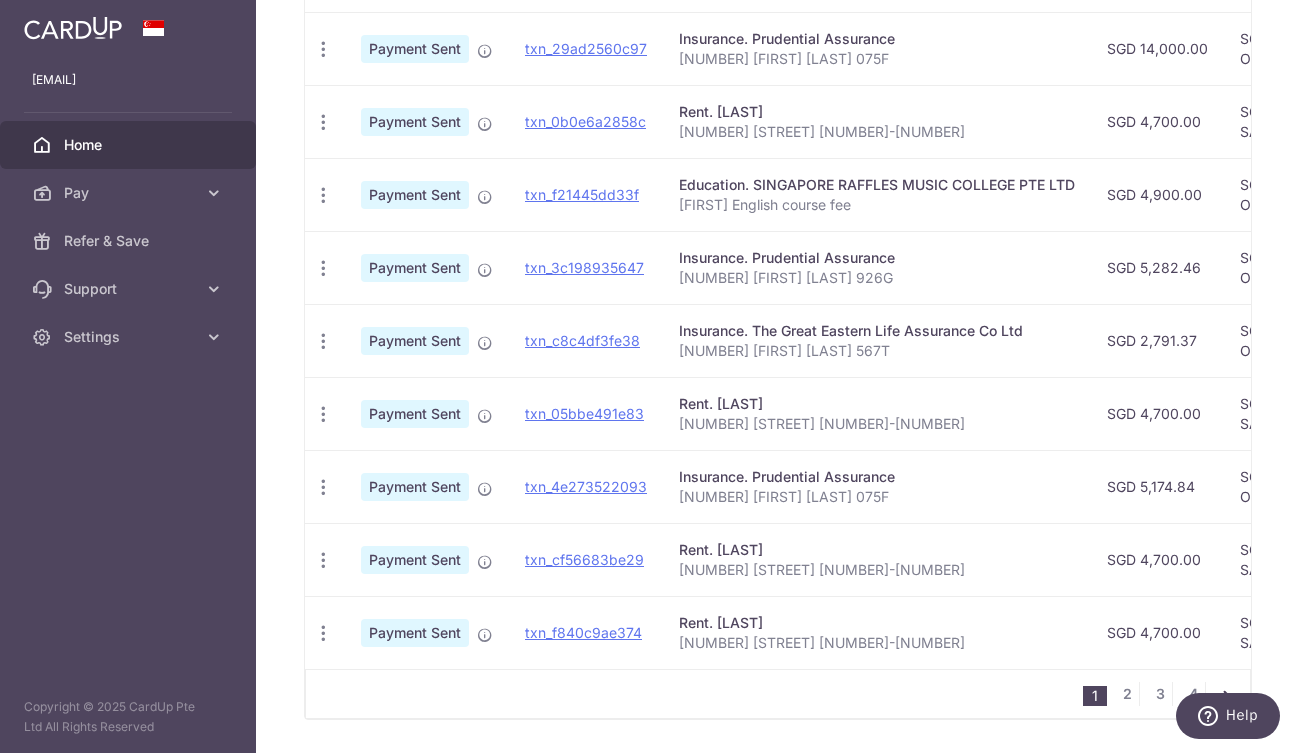 scroll, scrollTop: 653, scrollLeft: 0, axis: vertical 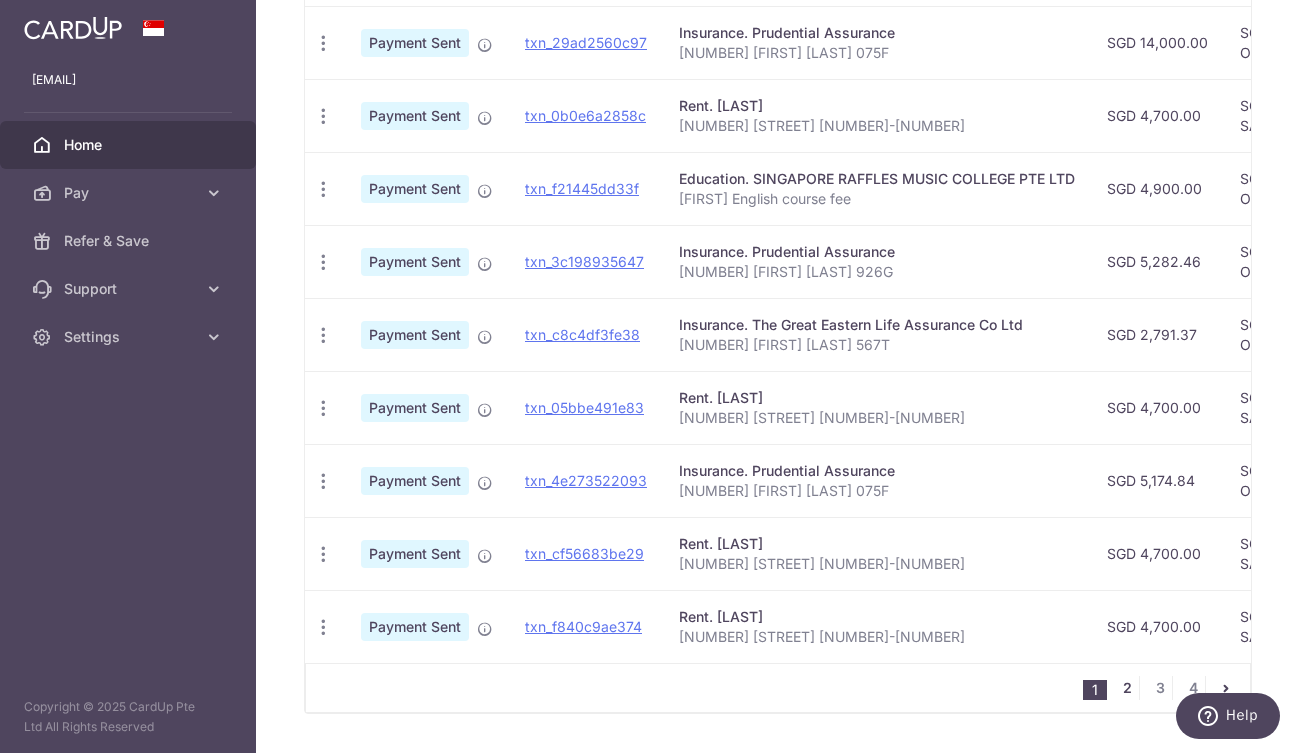 click on "2" at bounding box center [1127, 688] 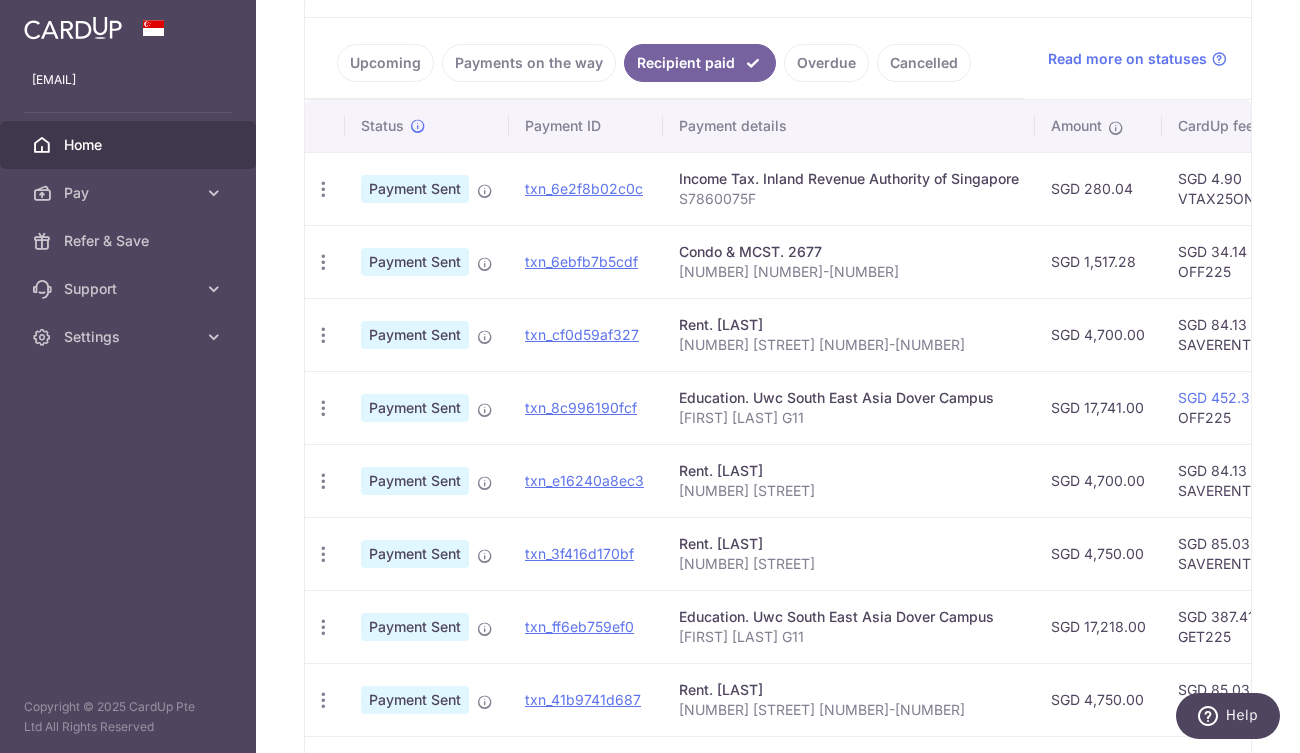 scroll, scrollTop: 480, scrollLeft: 0, axis: vertical 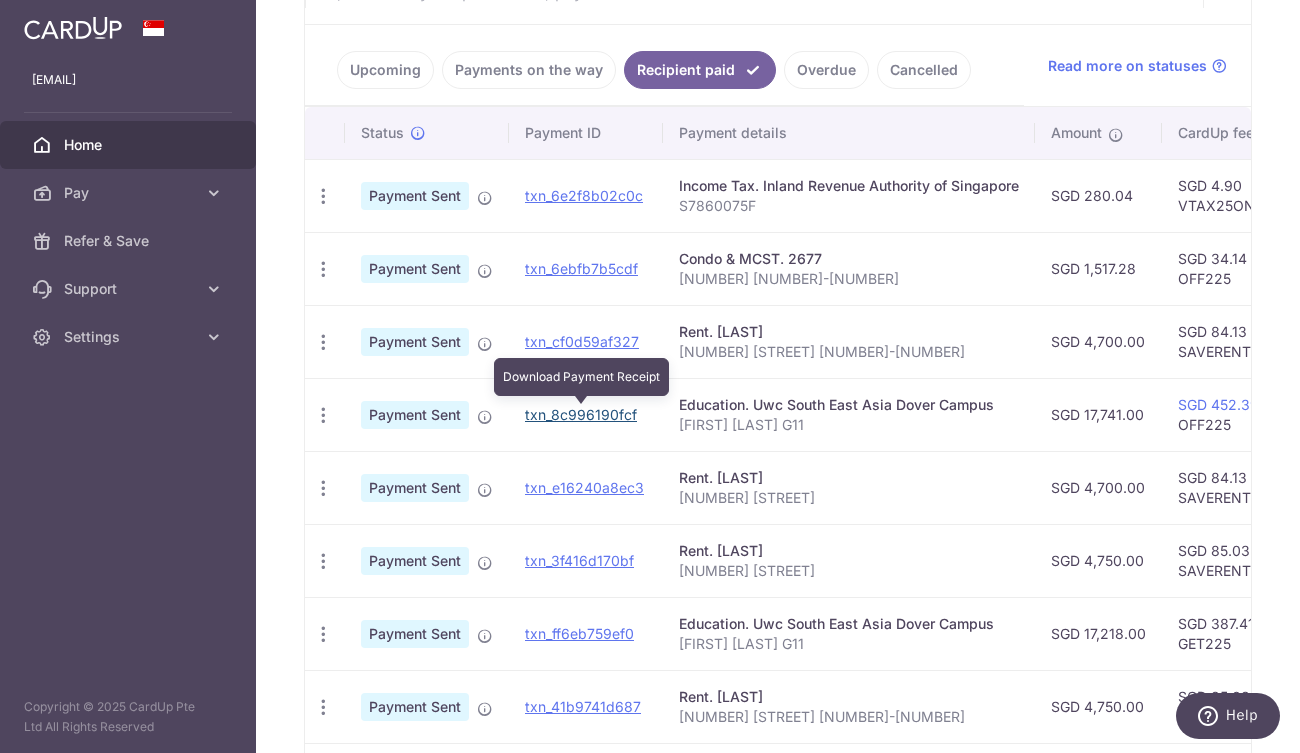 click on "txn_8c996190fcf" at bounding box center [581, 414] 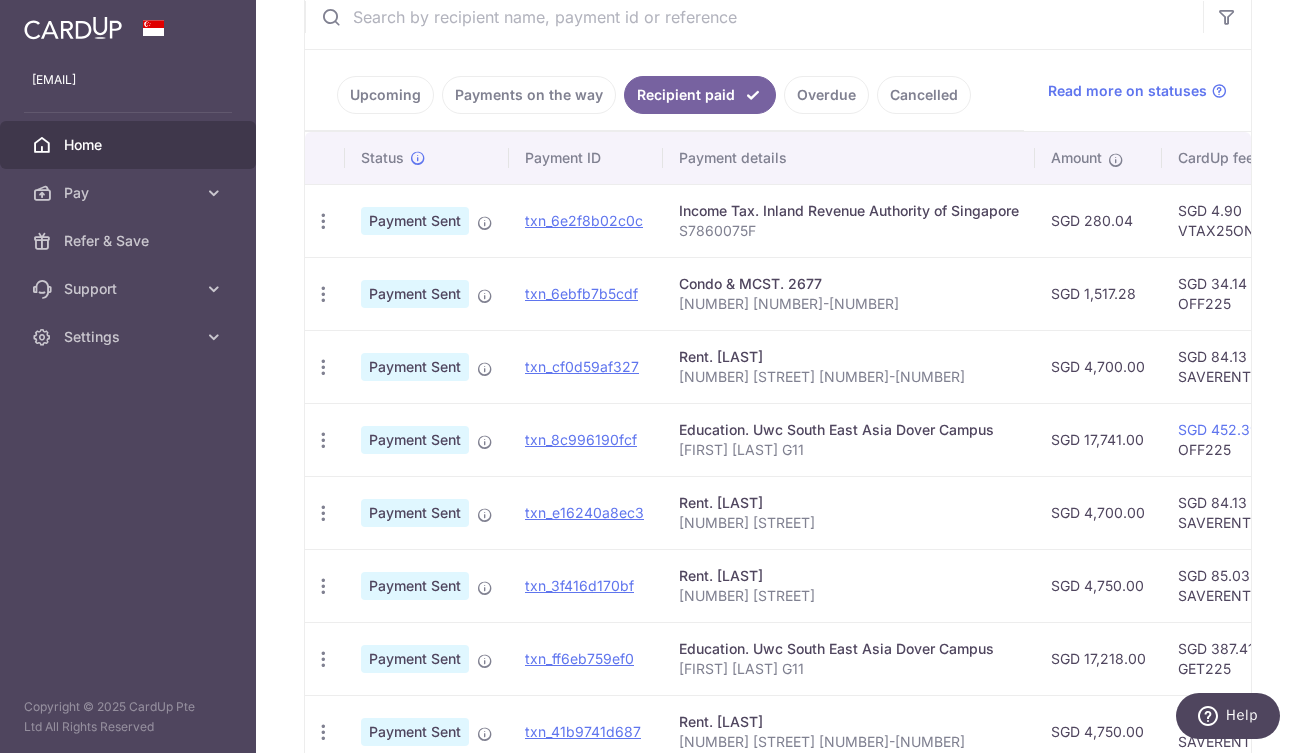 scroll, scrollTop: 369, scrollLeft: 0, axis: vertical 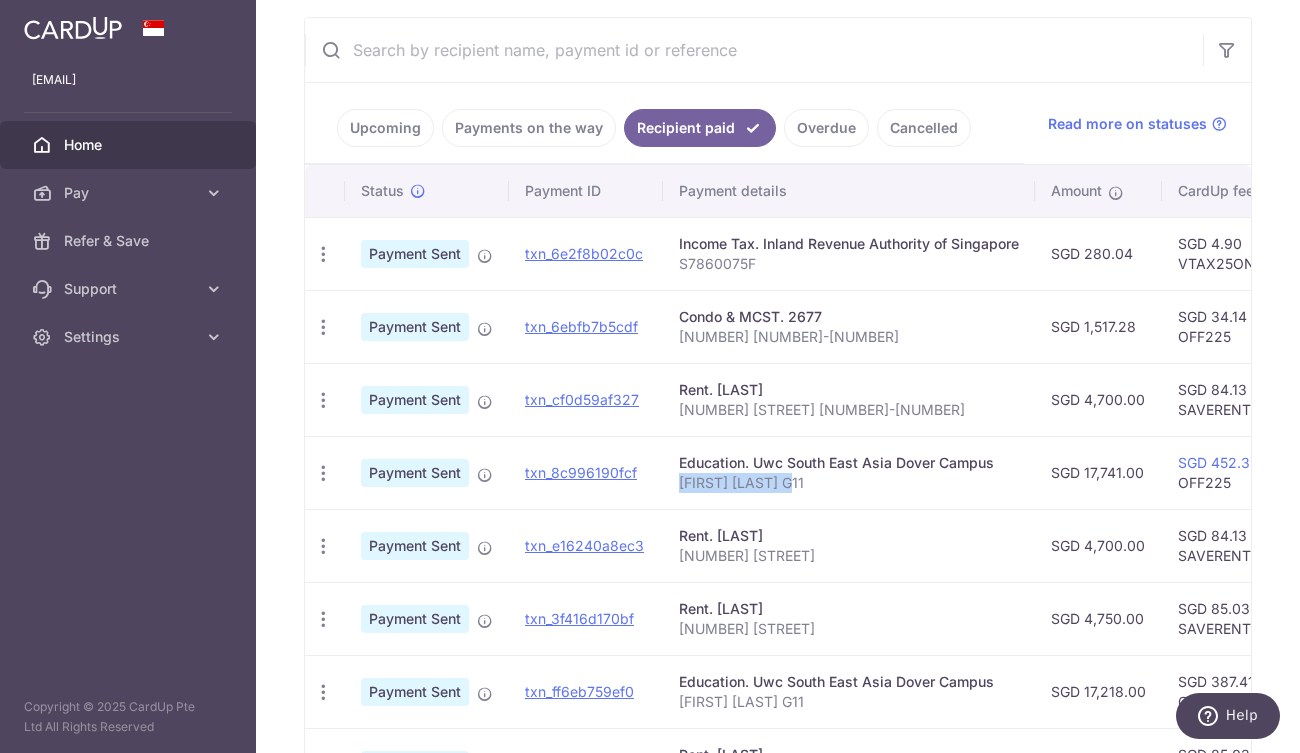 drag, startPoint x: 679, startPoint y: 481, endPoint x: 829, endPoint y: 481, distance: 150 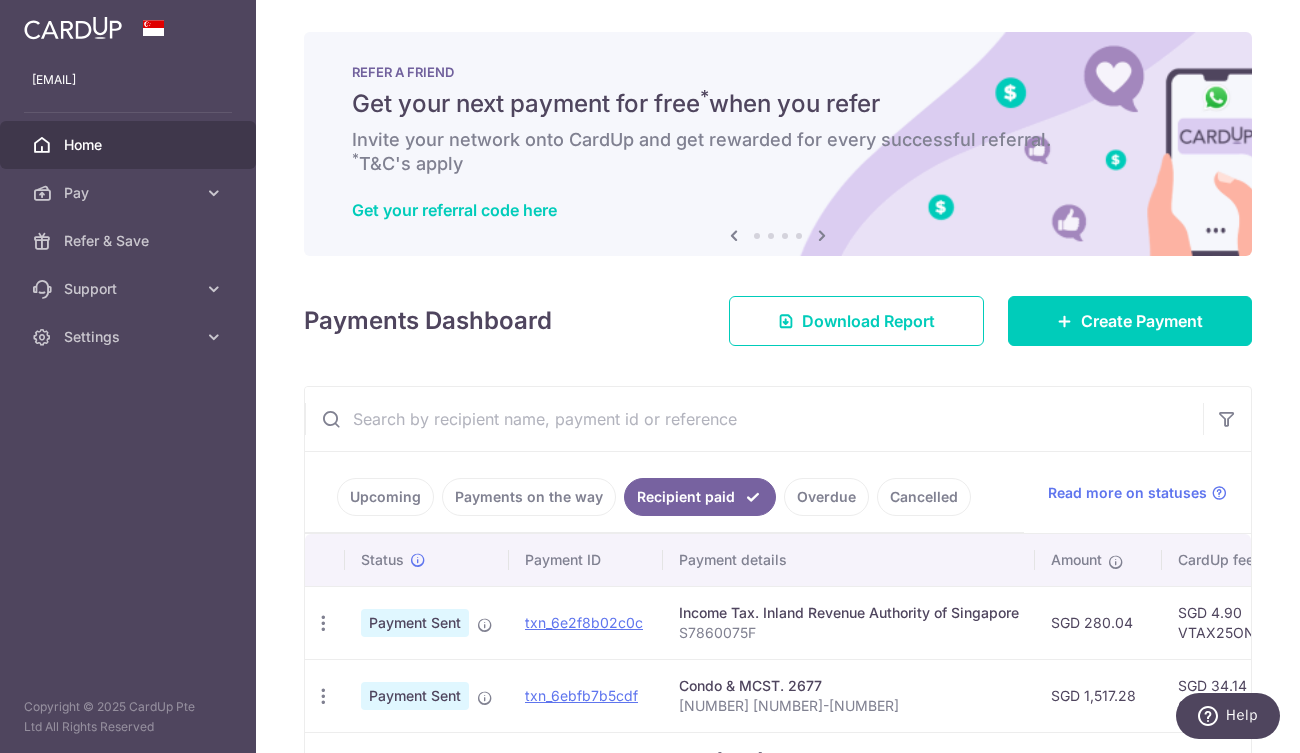 scroll, scrollTop: 0, scrollLeft: 0, axis: both 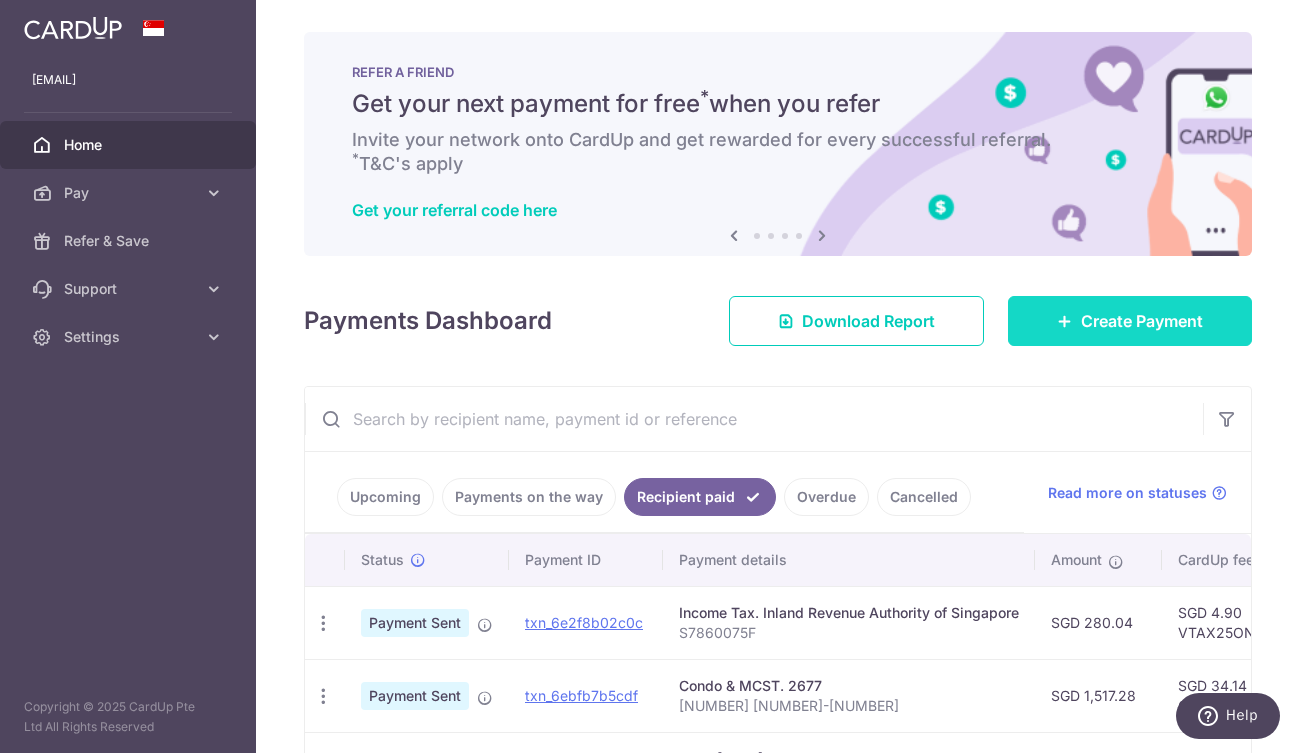 click on "Create Payment" at bounding box center [1142, 321] 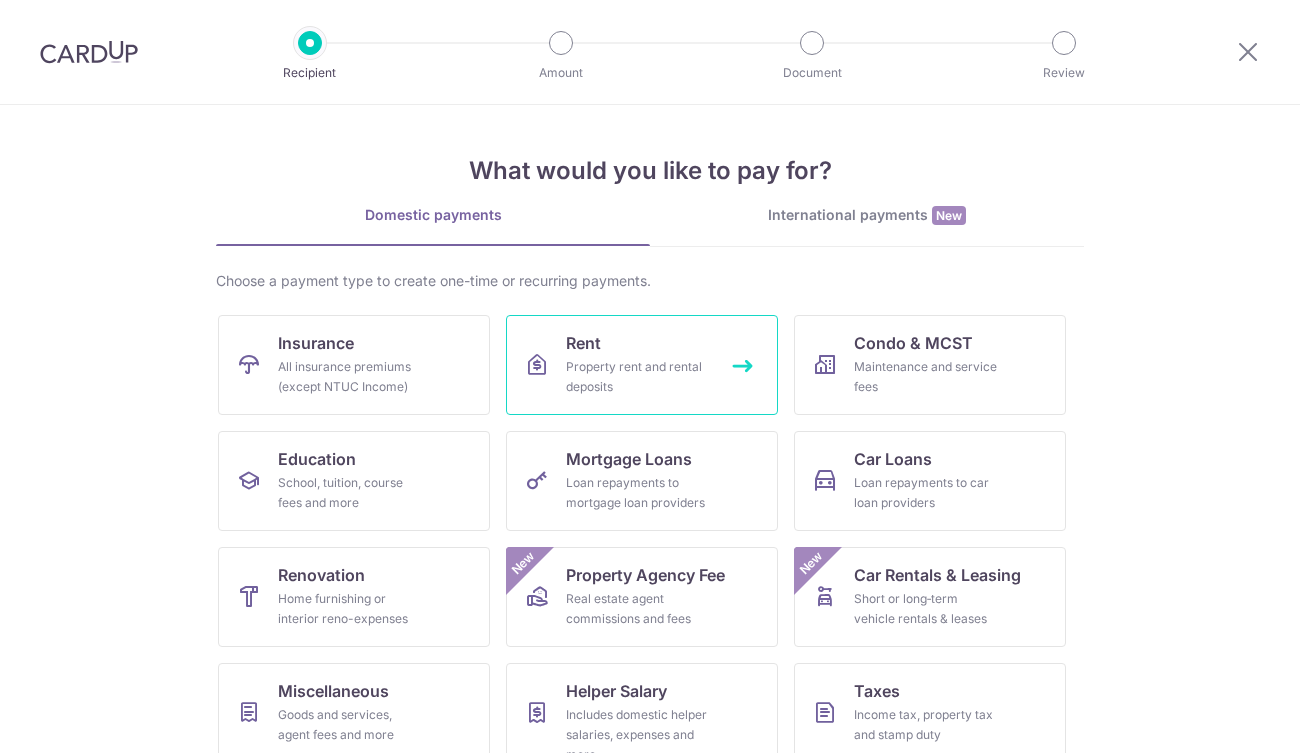 scroll, scrollTop: 0, scrollLeft: 0, axis: both 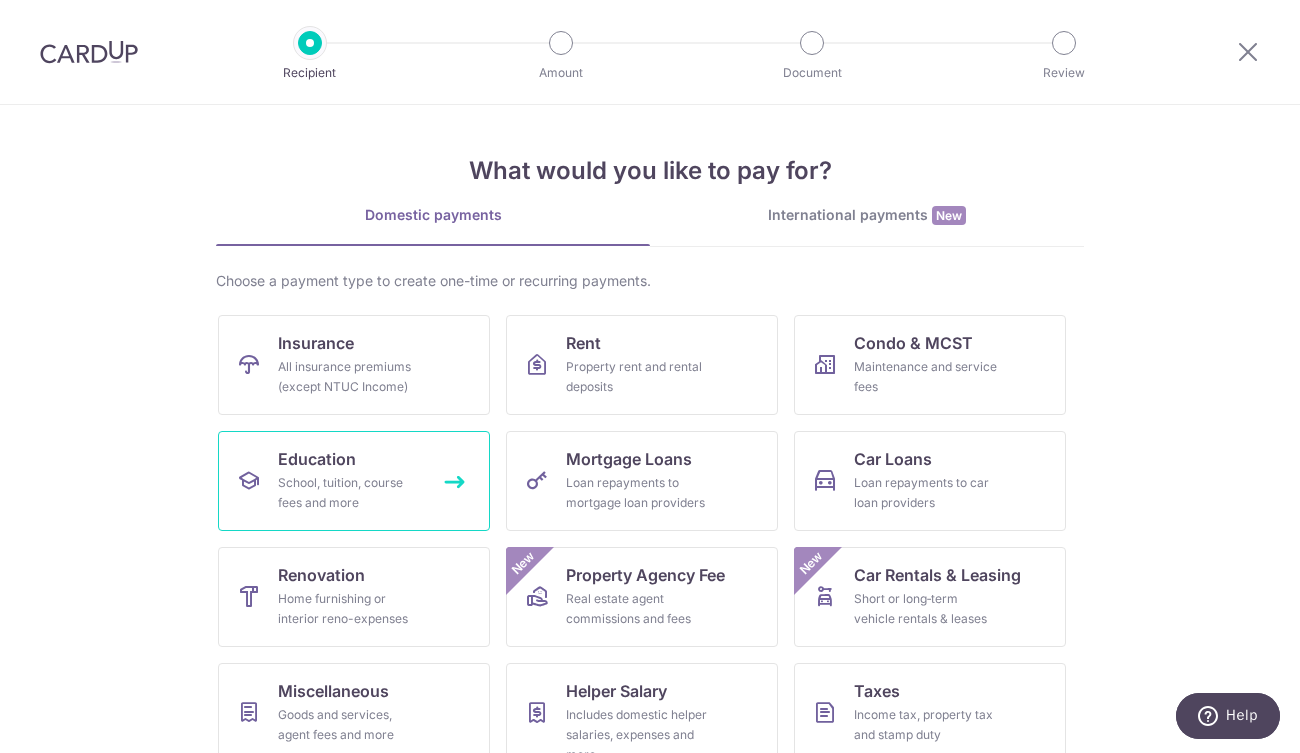 click on "School, tuition, course fees and more" at bounding box center (350, 493) 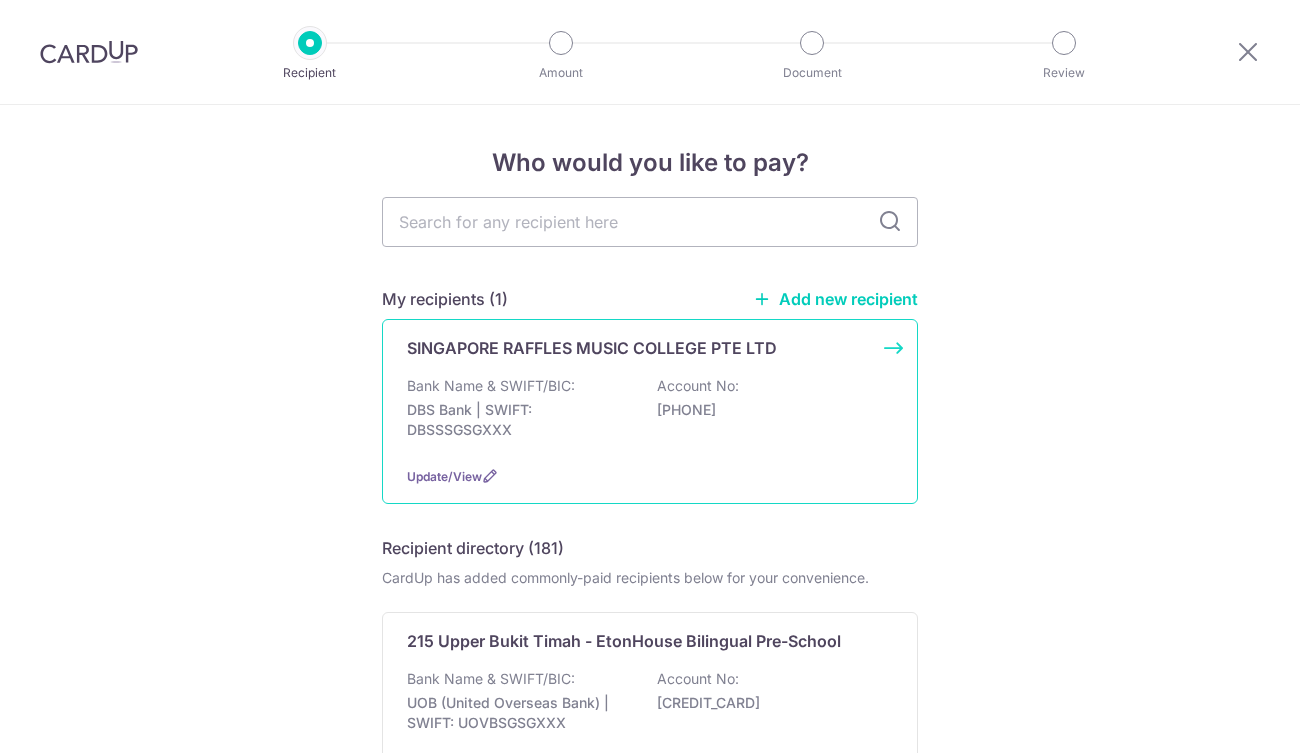 scroll, scrollTop: 0, scrollLeft: 0, axis: both 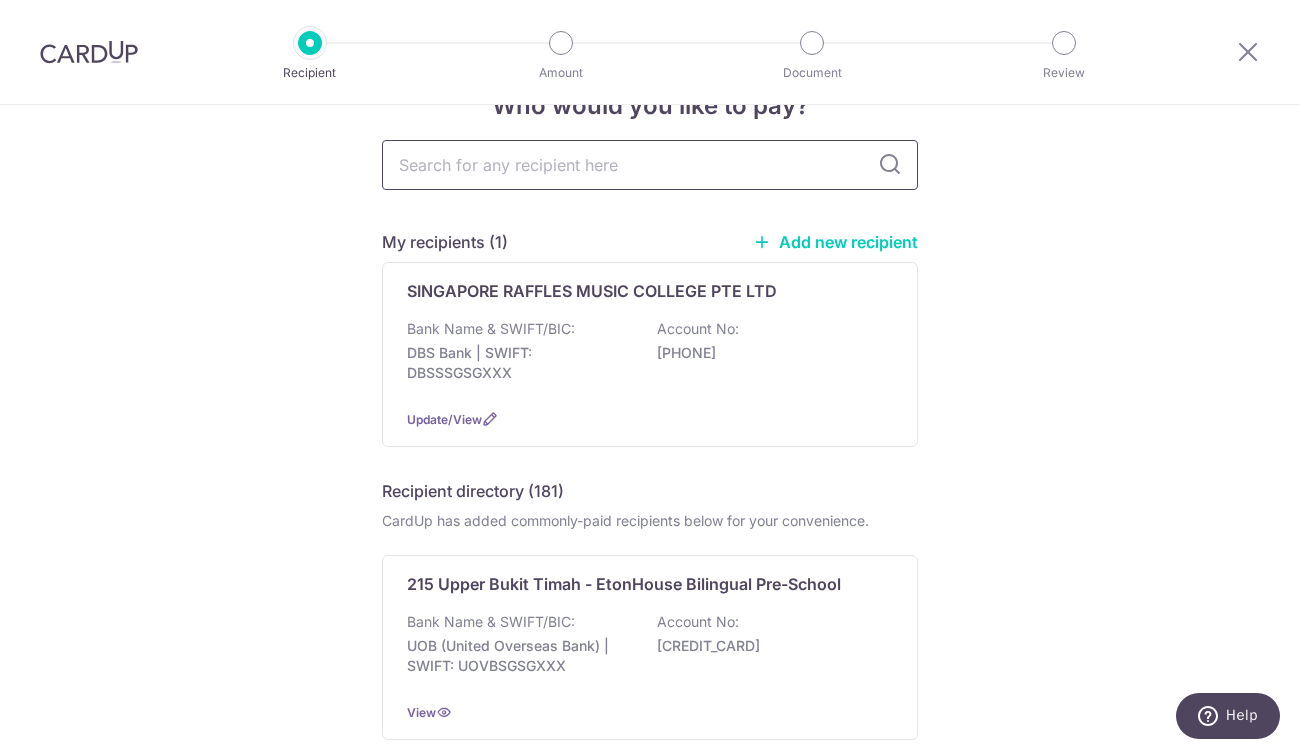 click at bounding box center (650, 165) 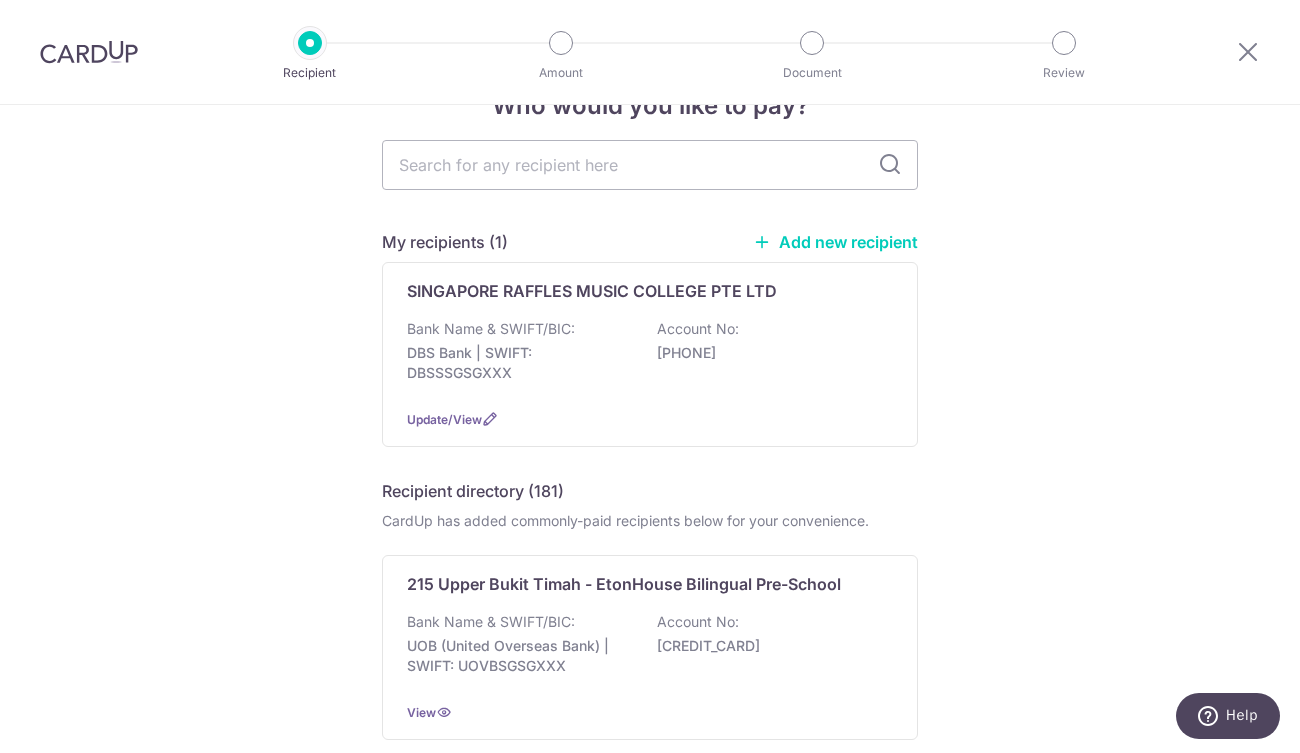 click at bounding box center (890, 165) 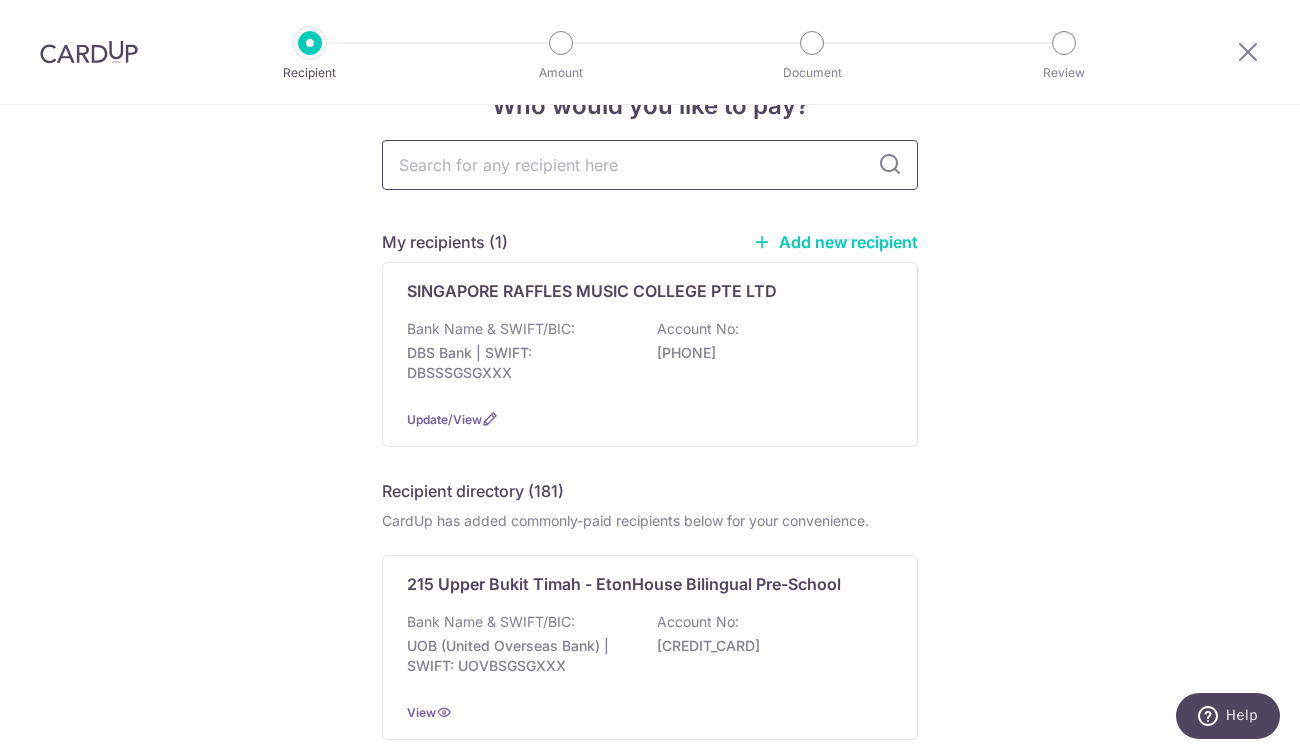 click at bounding box center [650, 165] 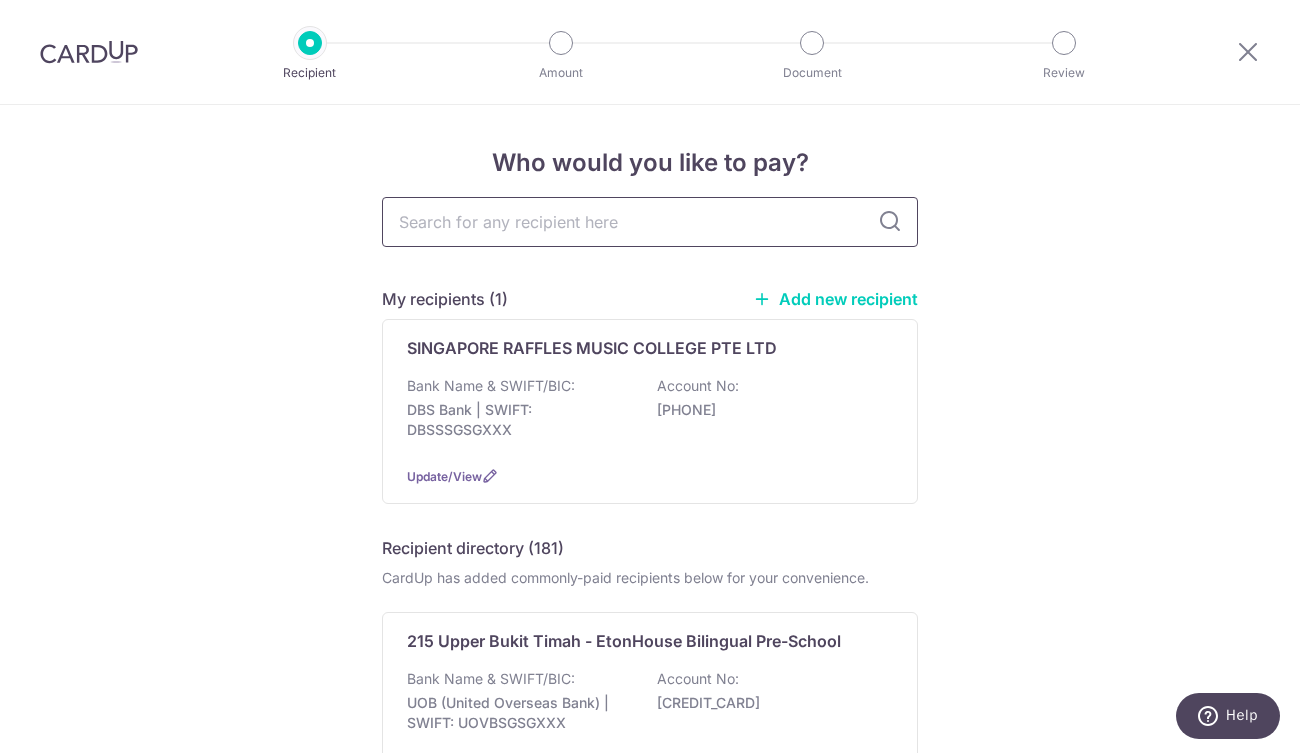 scroll, scrollTop: 0, scrollLeft: 0, axis: both 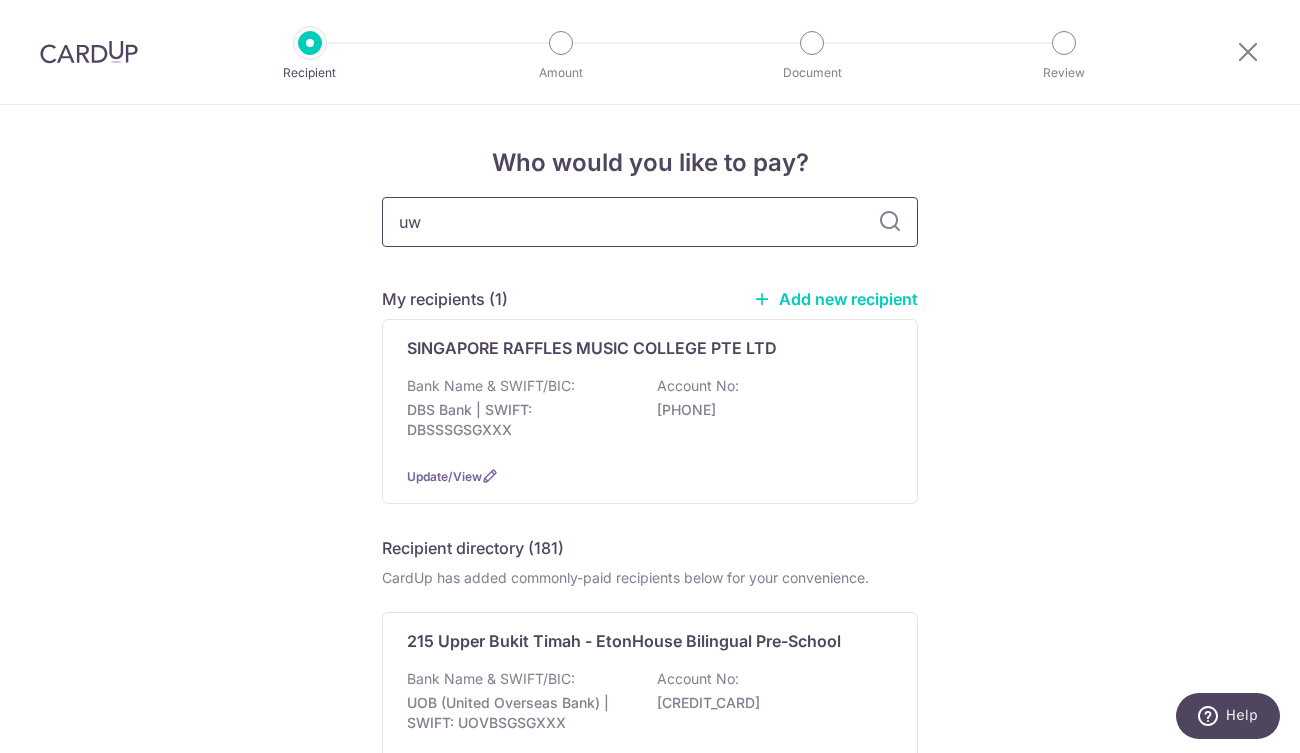type on "uwc" 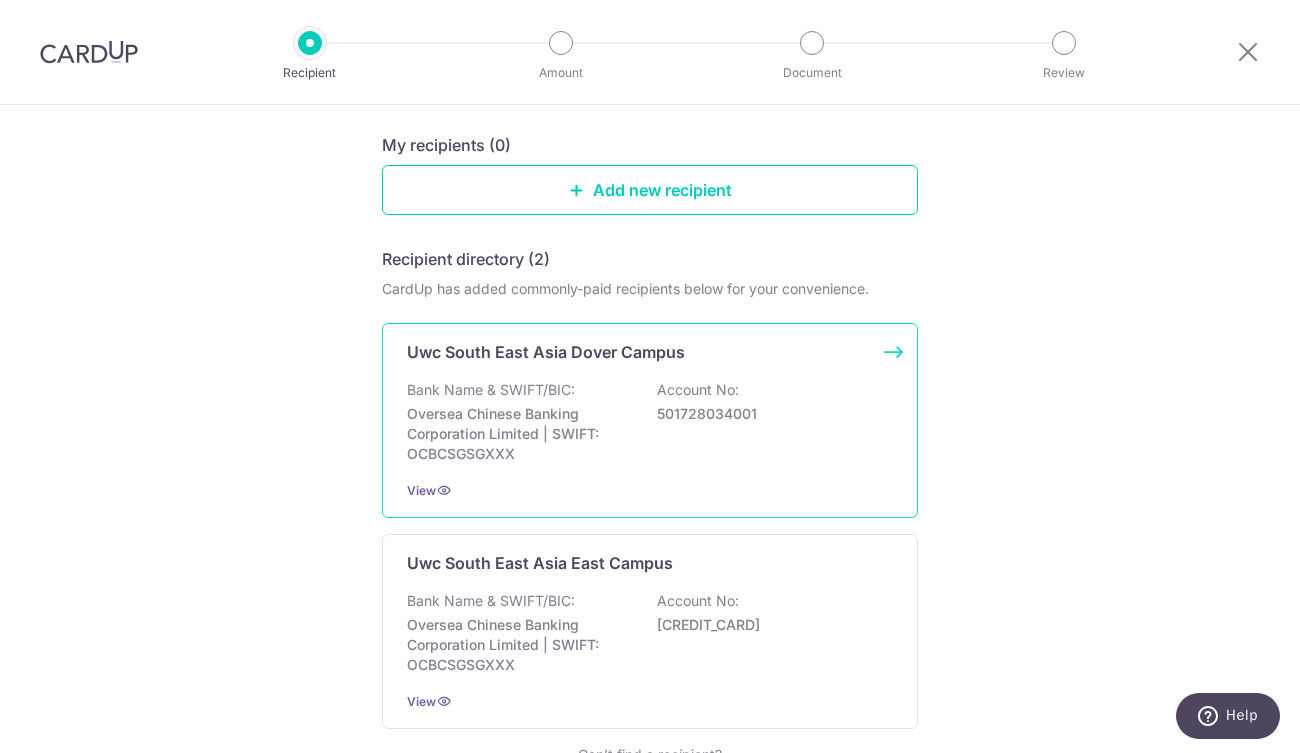 scroll, scrollTop: 288, scrollLeft: 0, axis: vertical 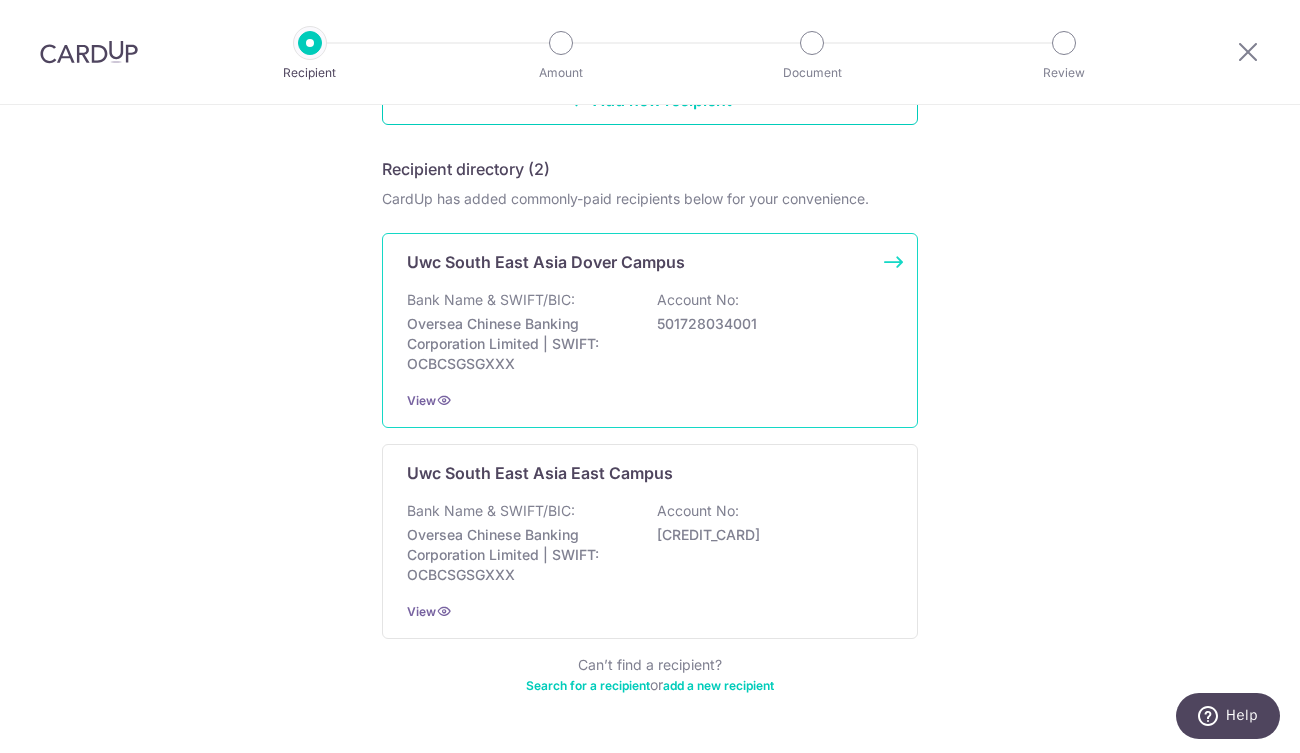 click on "501728034001" at bounding box center [769, 324] 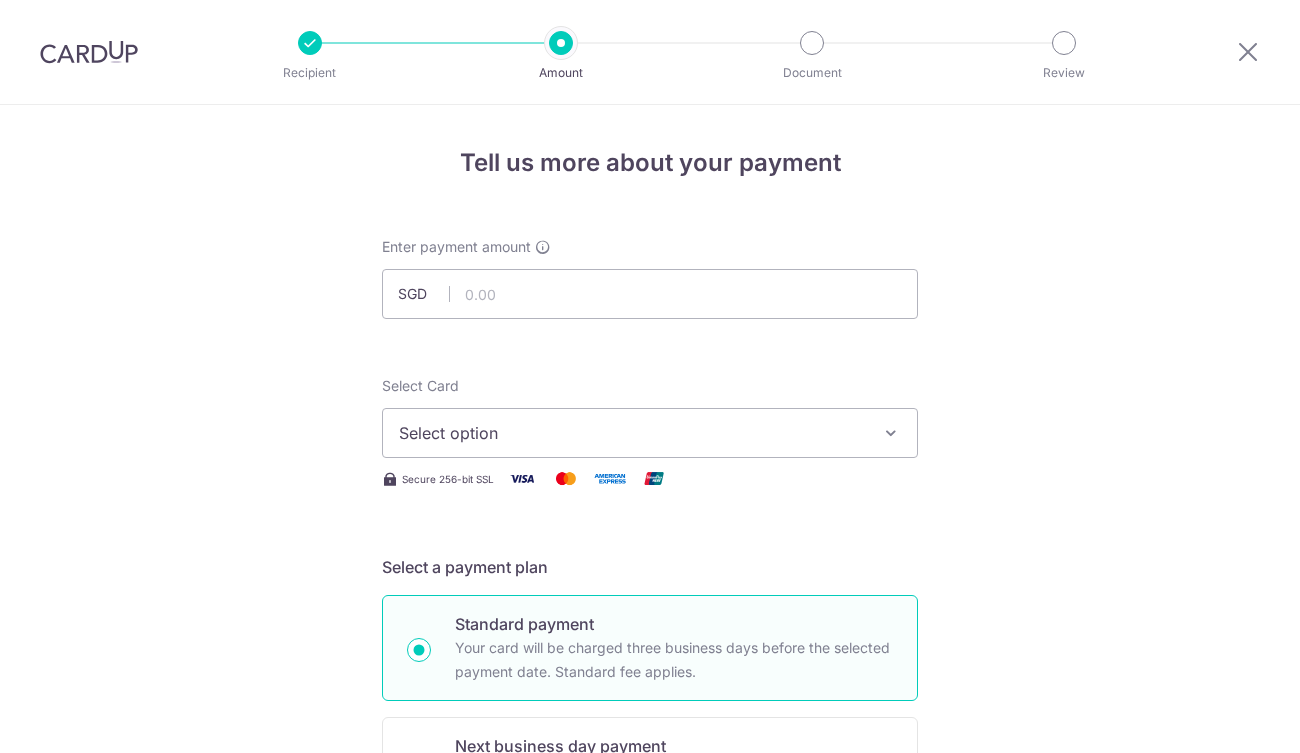 scroll, scrollTop: 0, scrollLeft: 0, axis: both 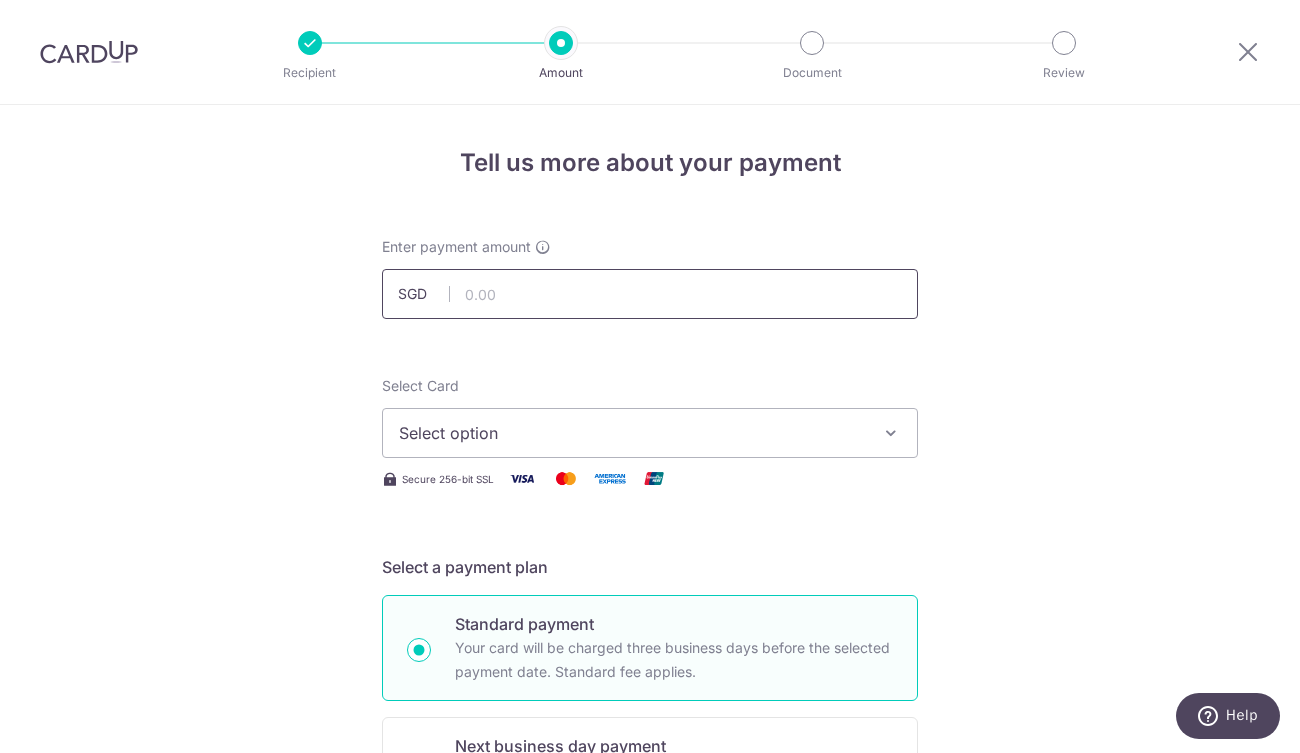 click at bounding box center (650, 294) 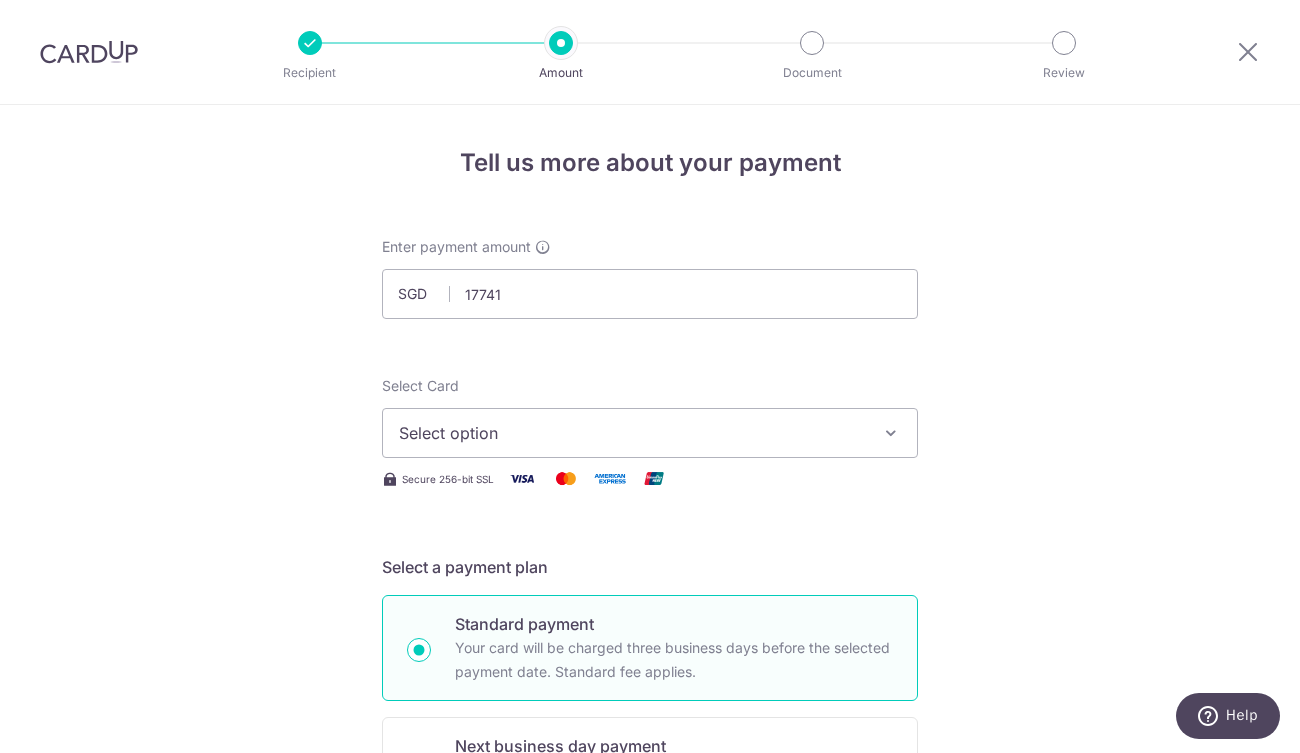 type on "17,741.00" 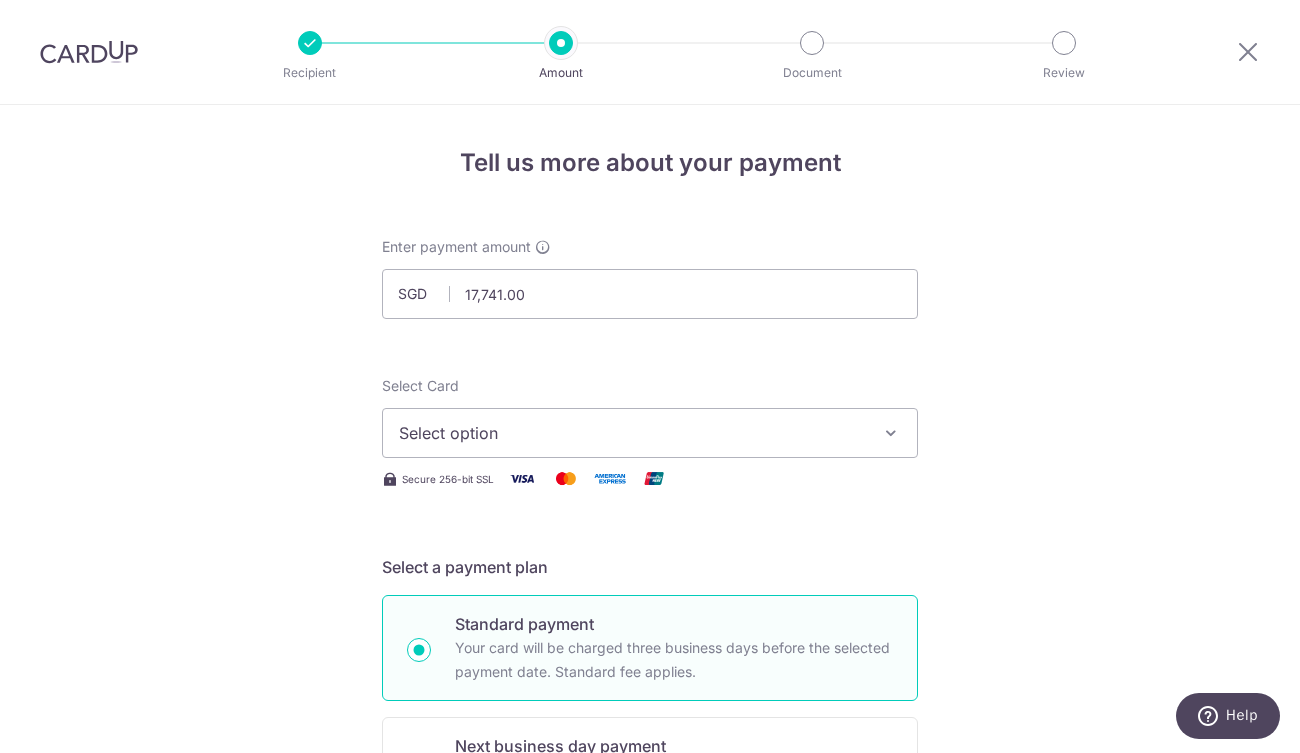 click on "Enter payment amount
SGD
17,741.00
17741.00
Select Card
Select option
Add credit card
Your Cards
**** 1155
**** 0229
**** 1000
**** 9035
Secure 256-bit SSL
Text
New card details
Card" at bounding box center [650, 1028] 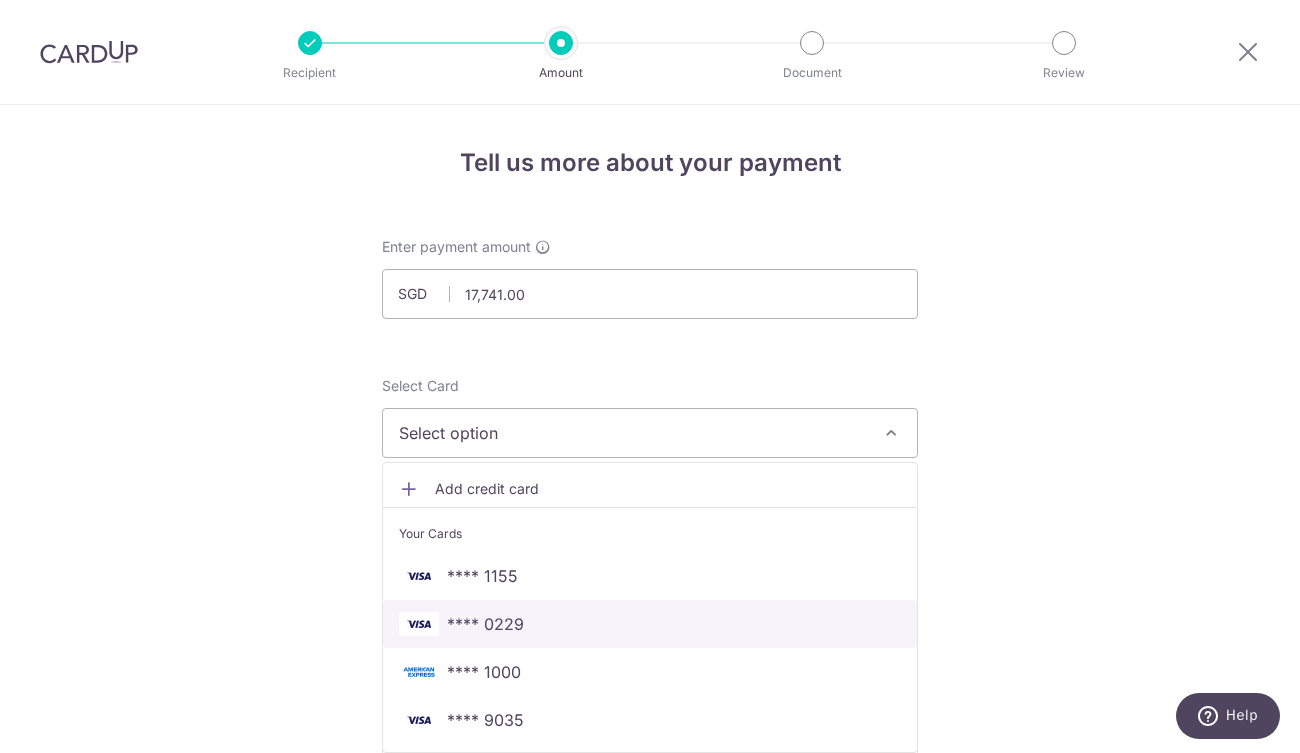 click on "**** 0229" at bounding box center [650, 624] 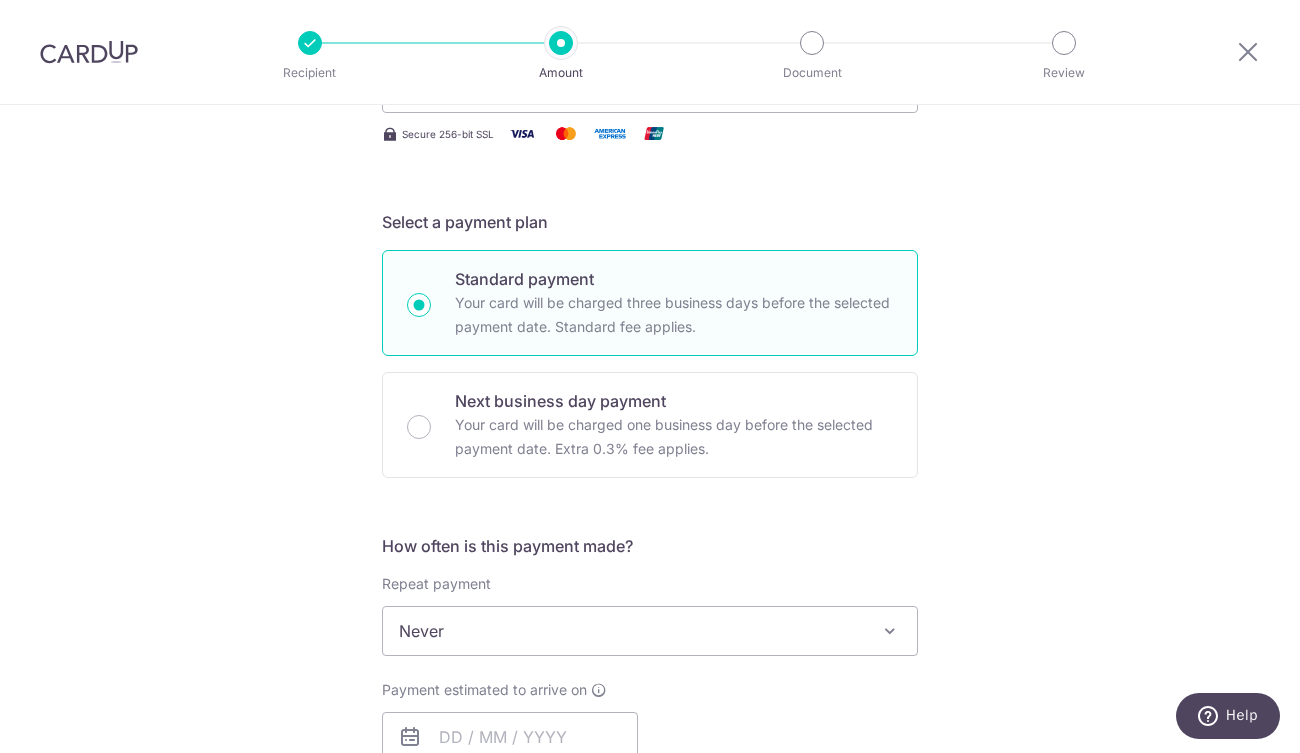 scroll, scrollTop: 406, scrollLeft: 0, axis: vertical 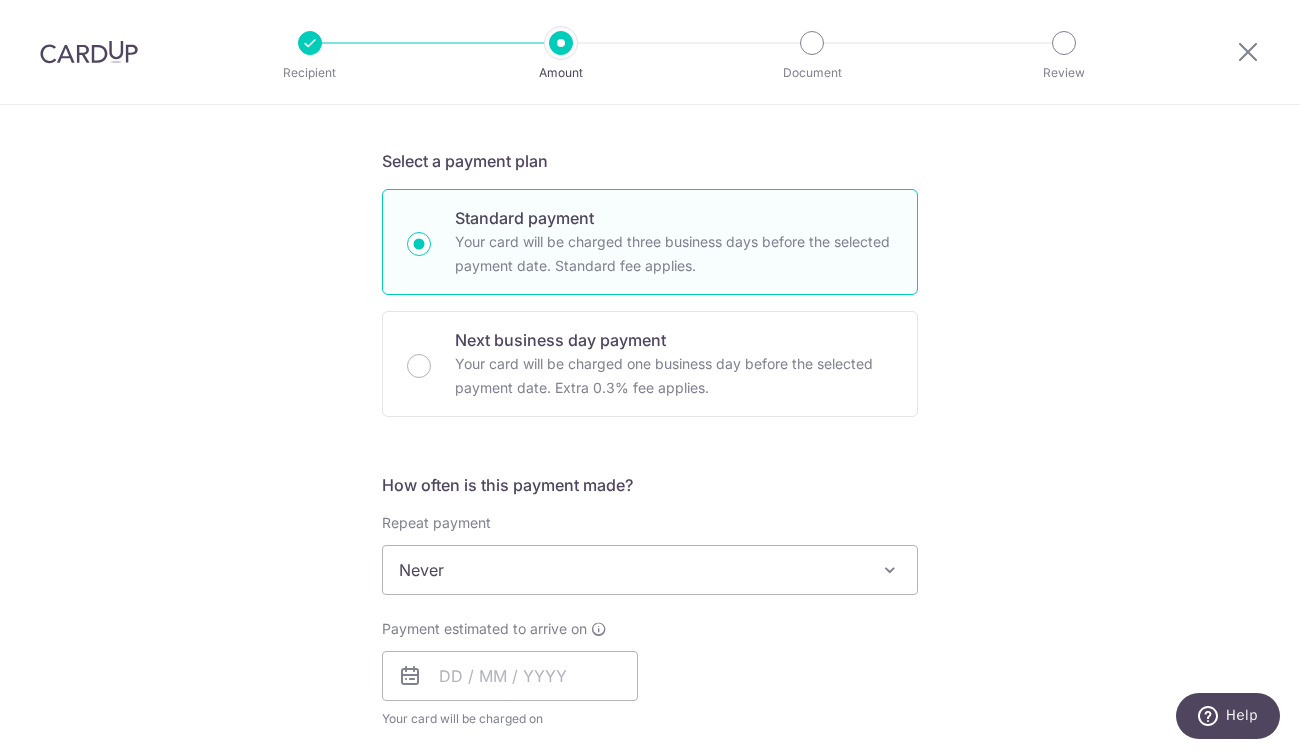 click on "Never" at bounding box center (650, 570) 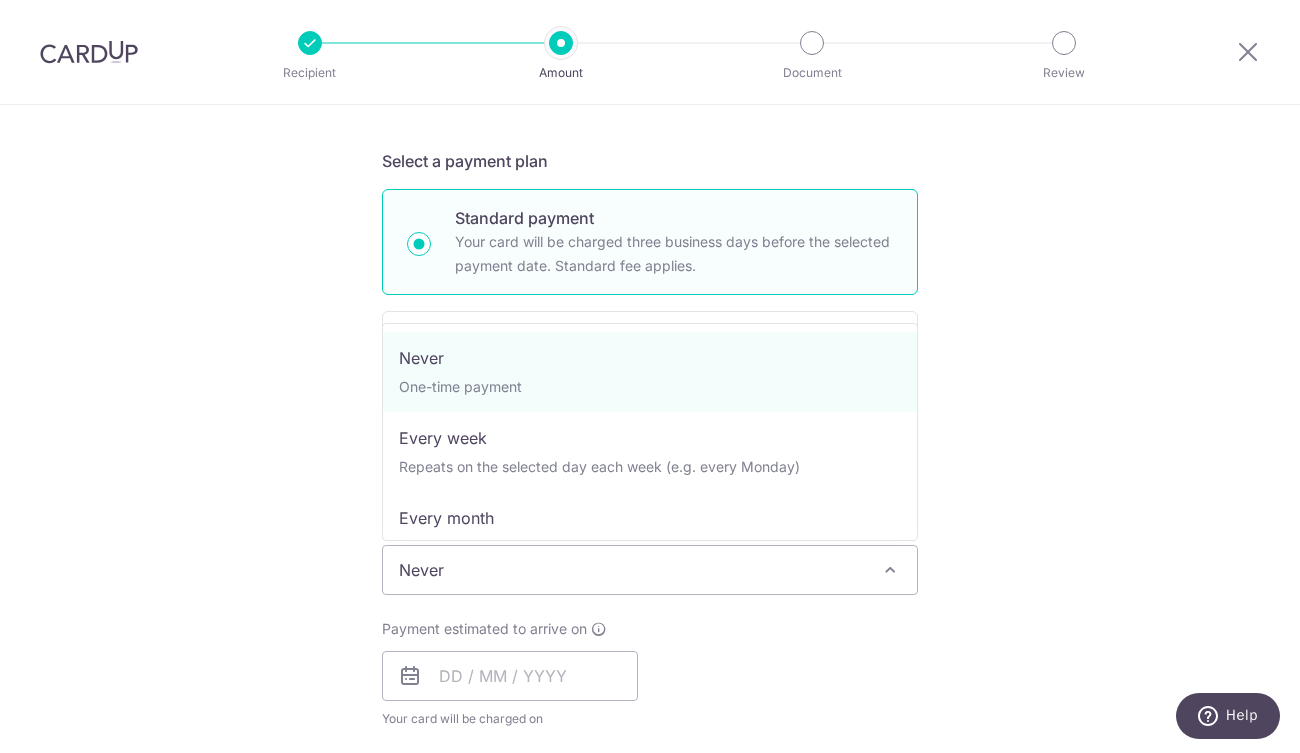 click on "Tell us more about your payment
Enter payment amount
SGD
17,741.00
17741.00
Select Card
**** 0229
Add credit card
Your Cards
**** 1155
**** 0229
**** 1000
**** 9035
Secure 256-bit SSL
Text
New card details" at bounding box center (650, 603) 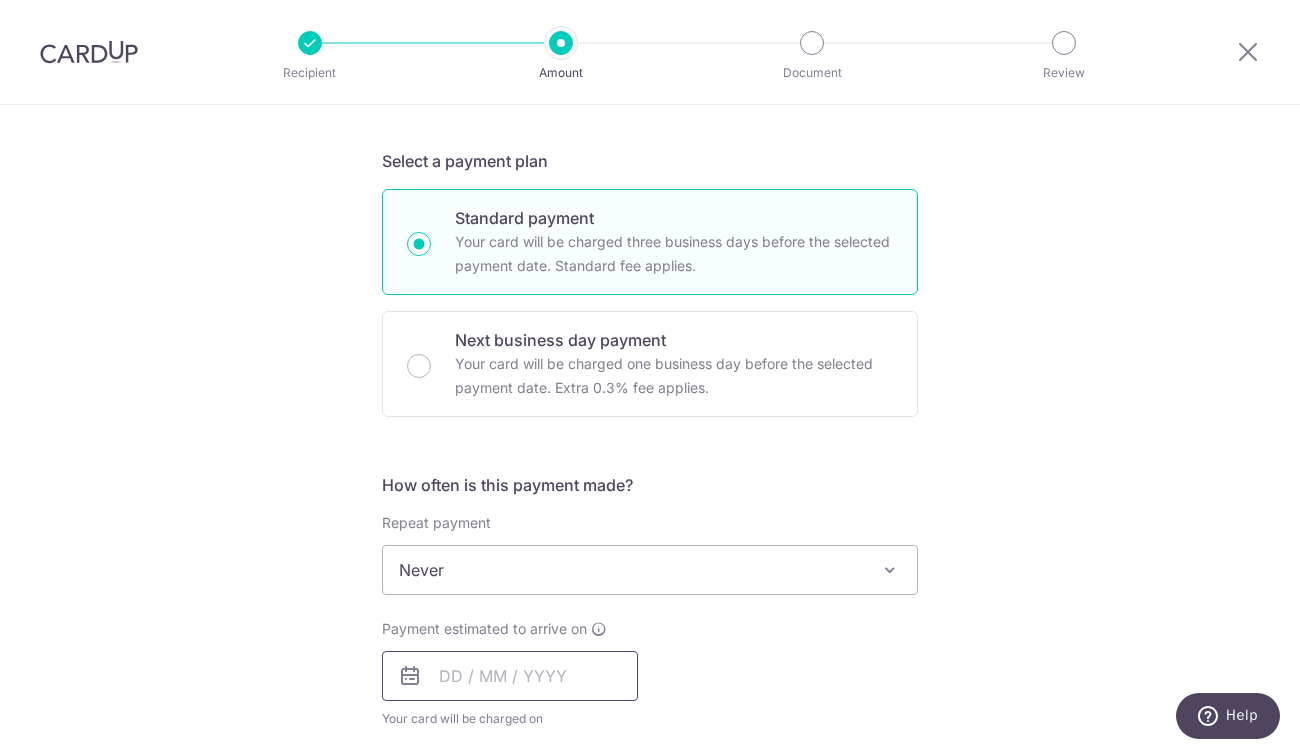 click at bounding box center (510, 676) 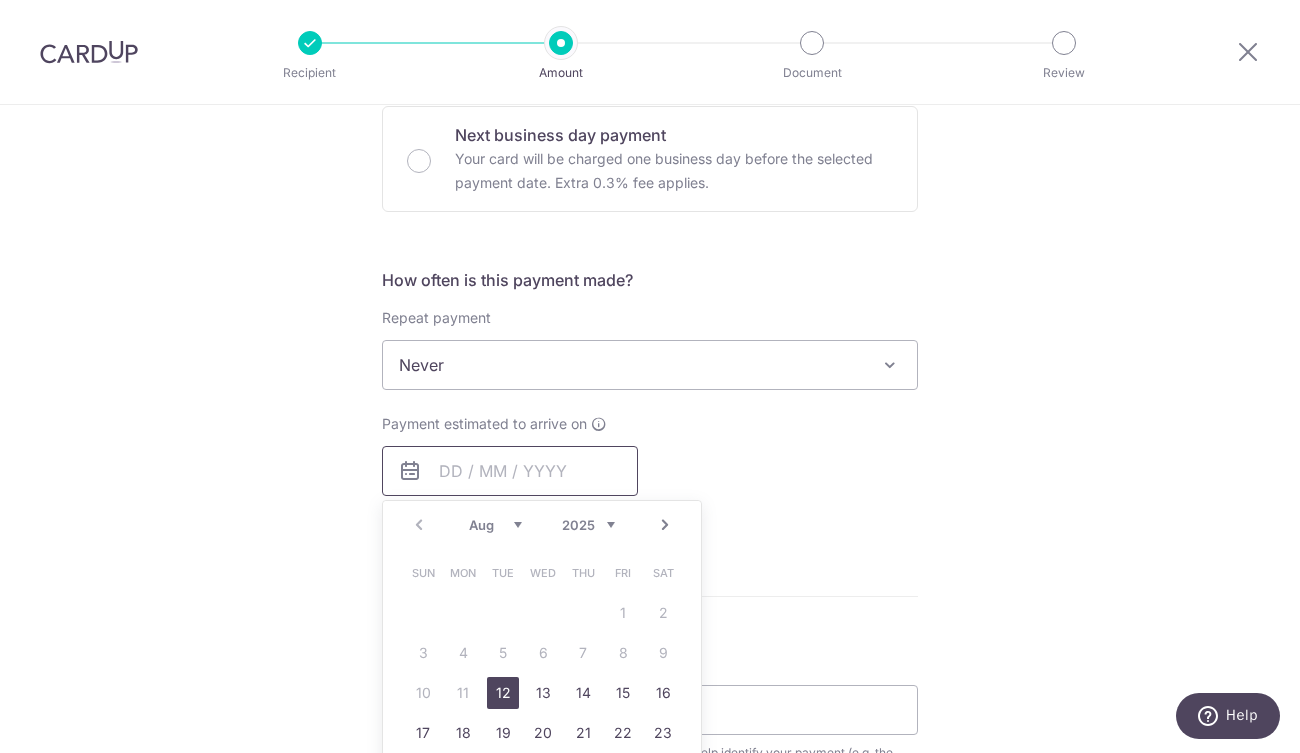scroll, scrollTop: 676, scrollLeft: 0, axis: vertical 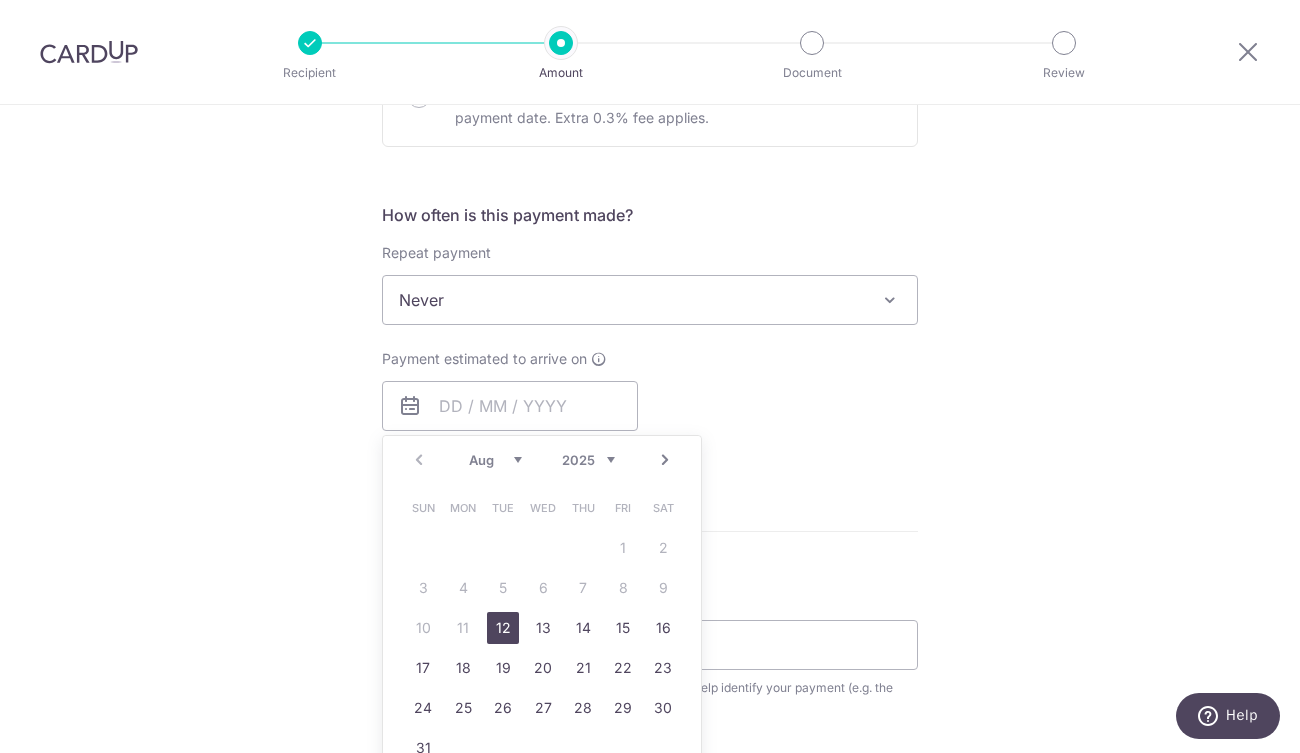 click on "12" at bounding box center [503, 628] 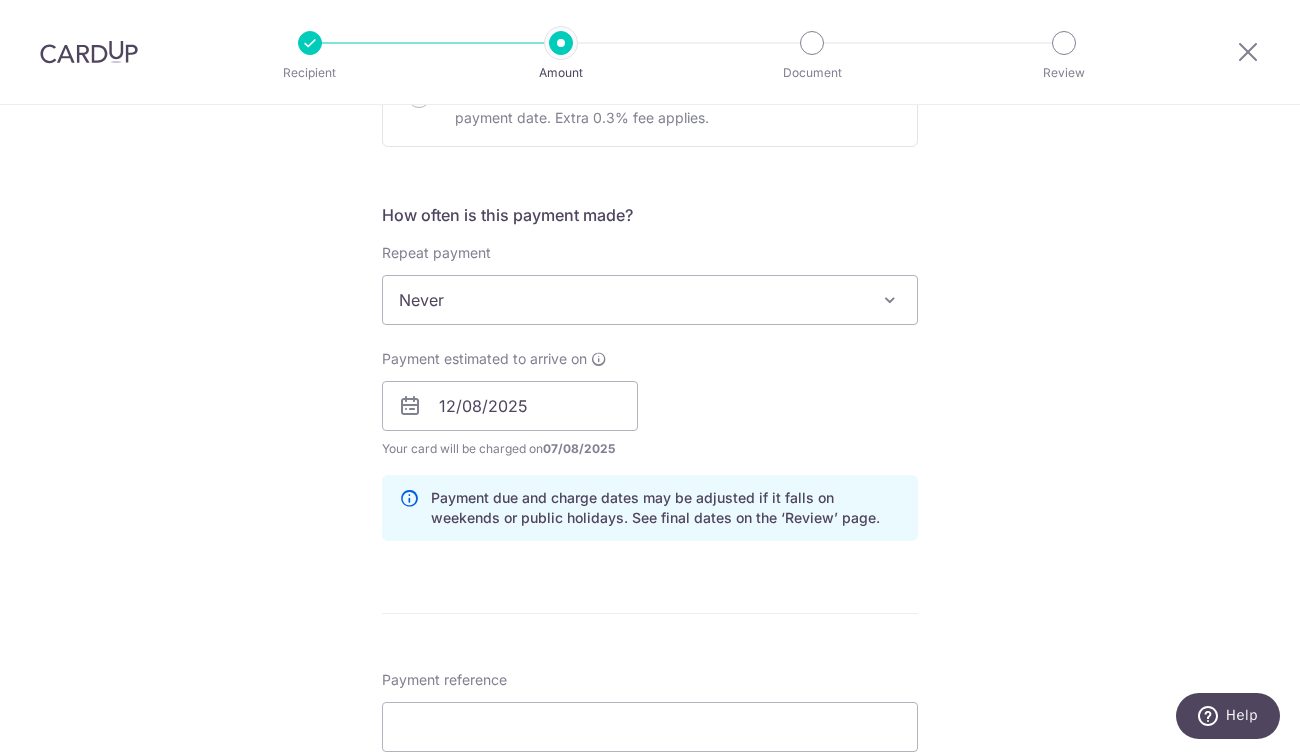 scroll, scrollTop: 870, scrollLeft: 0, axis: vertical 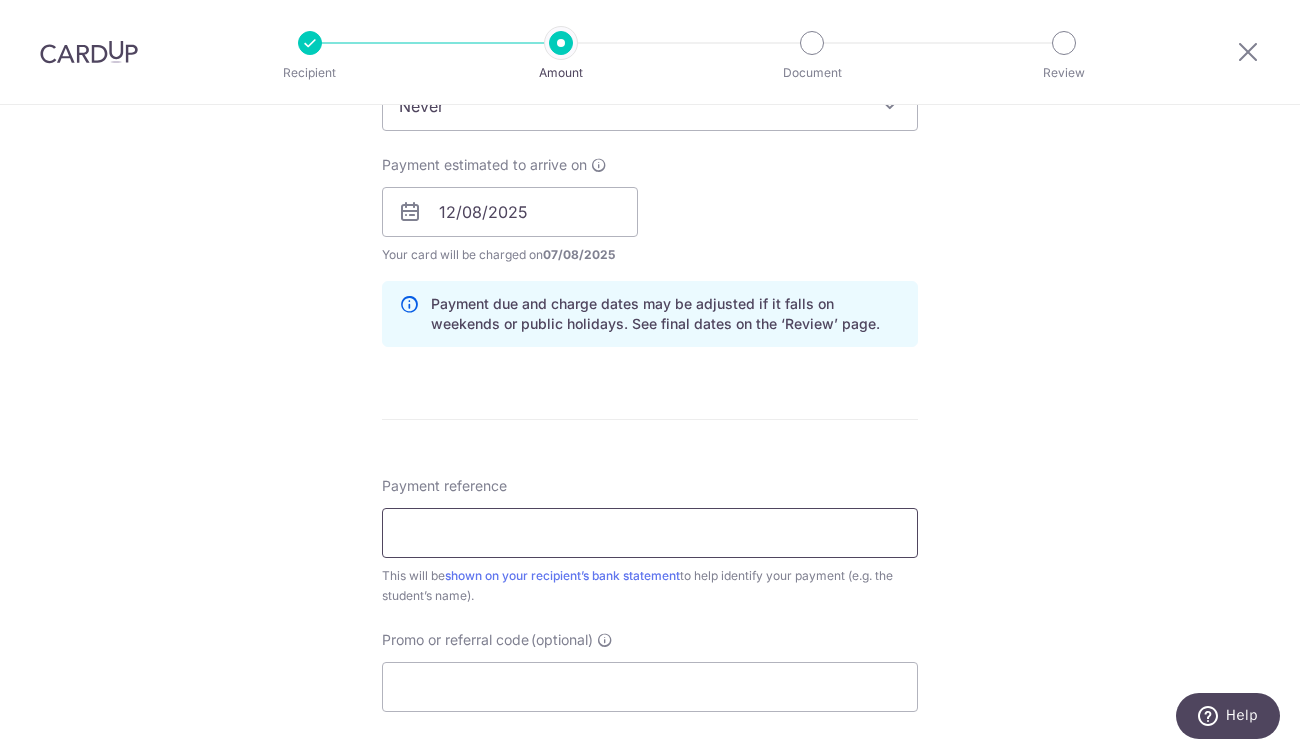 click on "Payment reference" at bounding box center (650, 533) 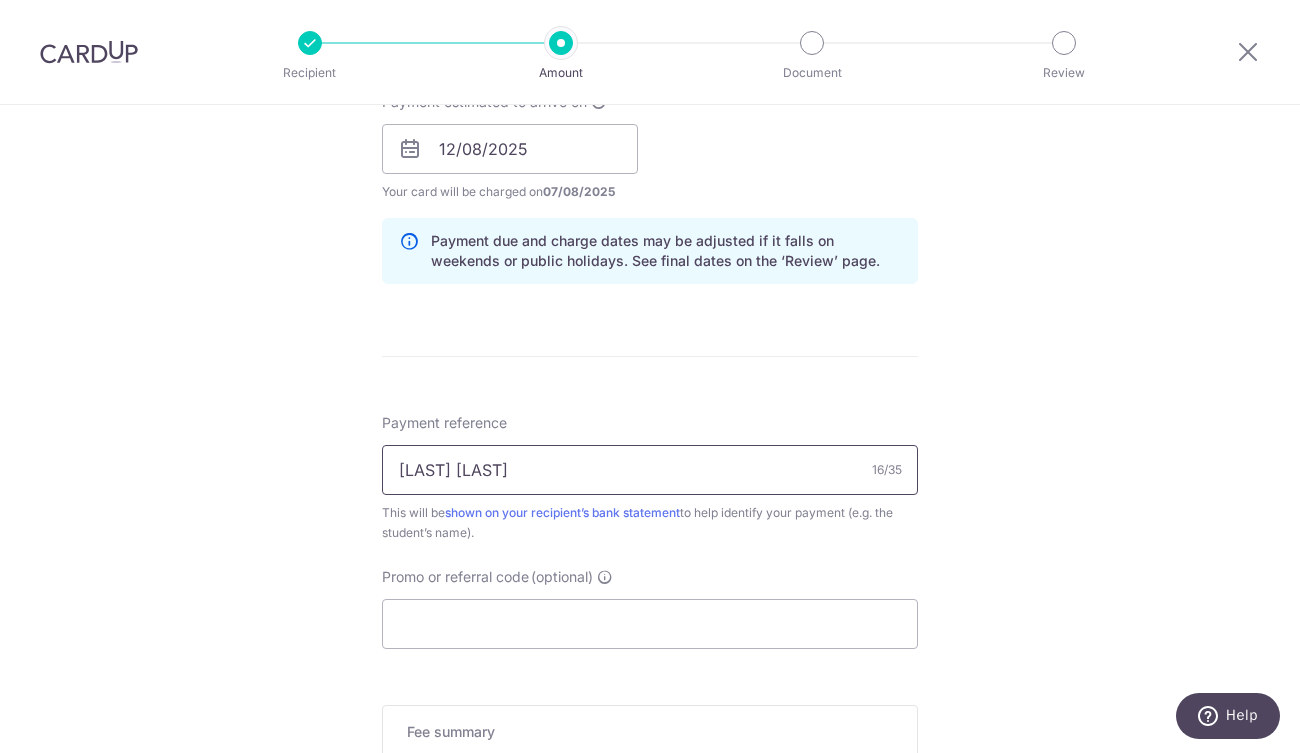 scroll, scrollTop: 989, scrollLeft: 0, axis: vertical 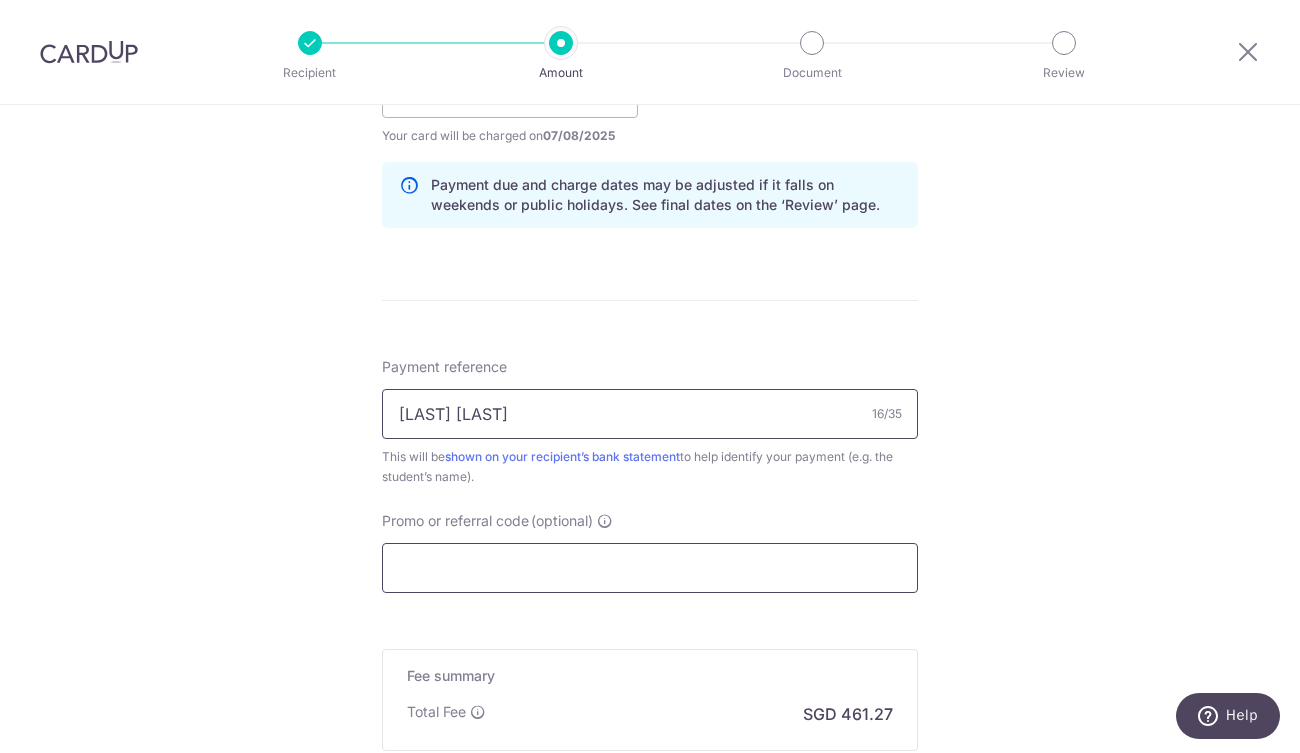 type on "[LAST] [FIRST] [UNIT]" 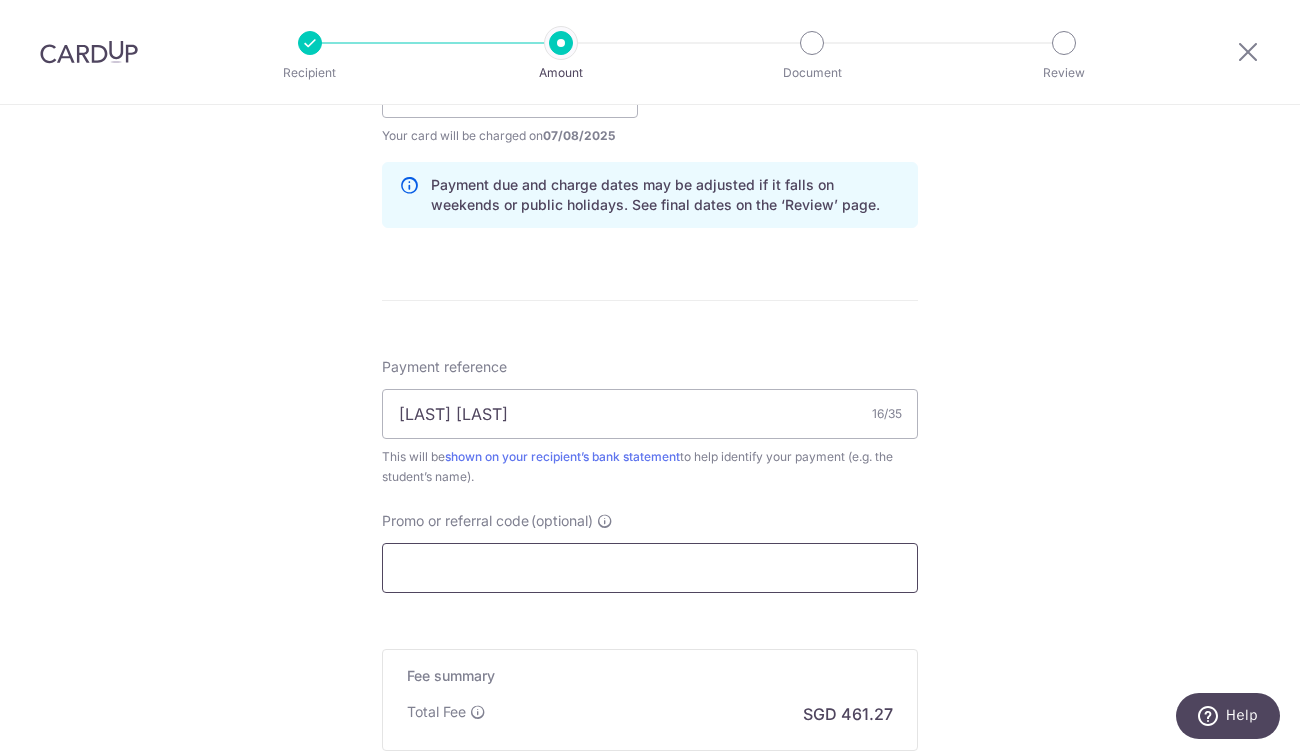 click on "Promo or referral code
(optional)" at bounding box center [650, 568] 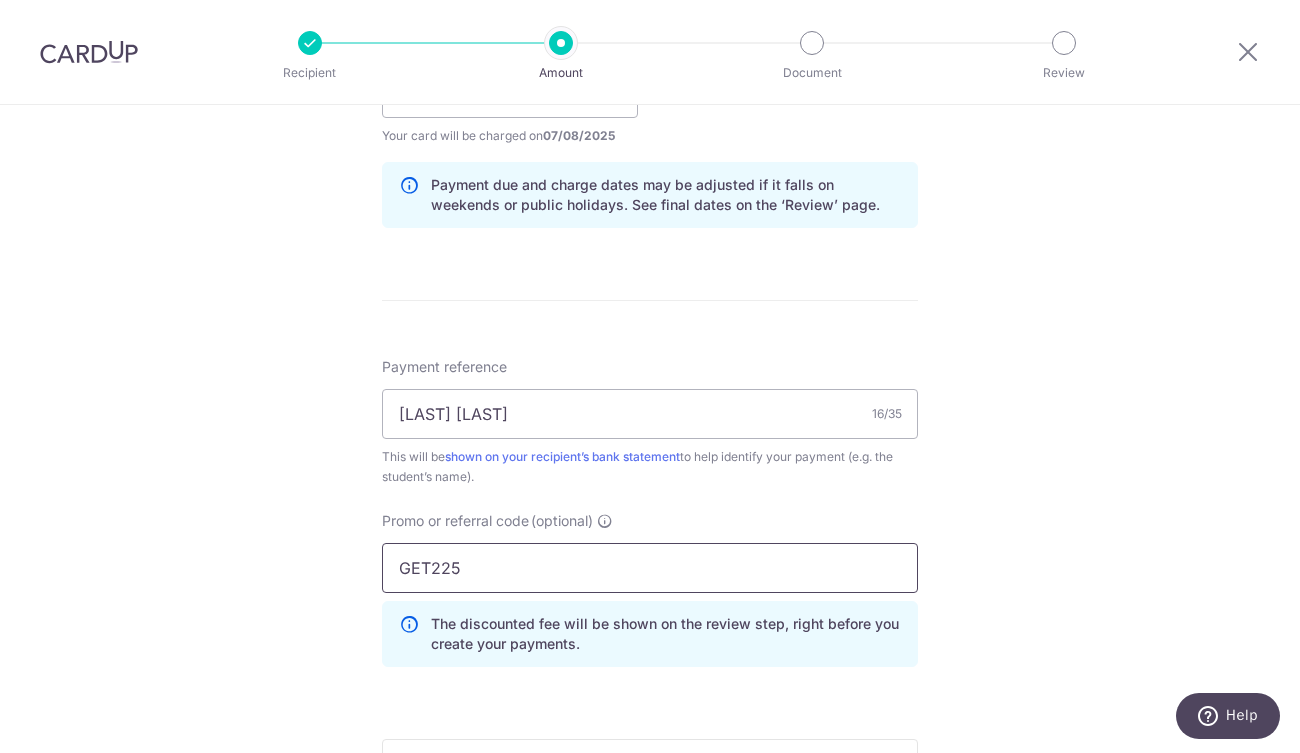 type on "GET225" 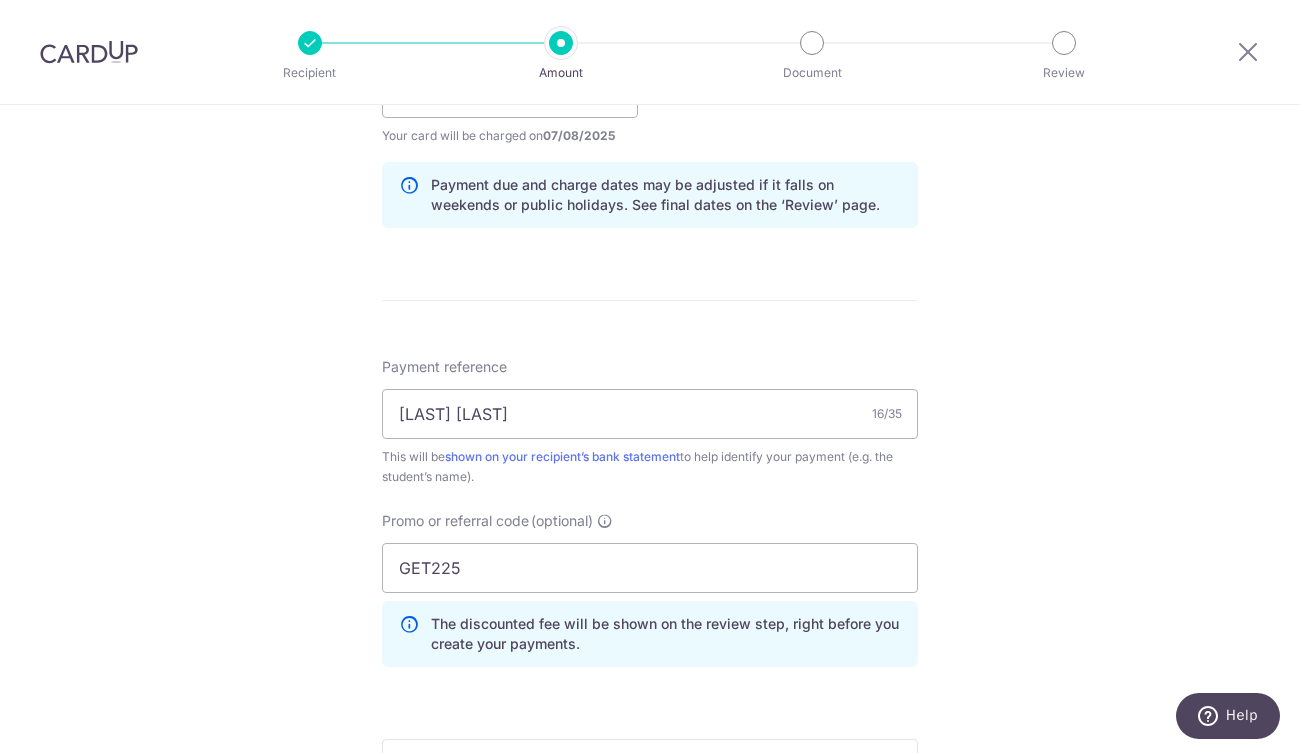 click on "Tell us more about your payment
Enter payment amount
SGD
17,741.00
17741.00
Select Card
**** 0229
Add credit card
Your Cards
**** 1155
**** 0229
**** 1000
**** 9035
Secure 256-bit SSL
Text
New card details" at bounding box center (650, 106) 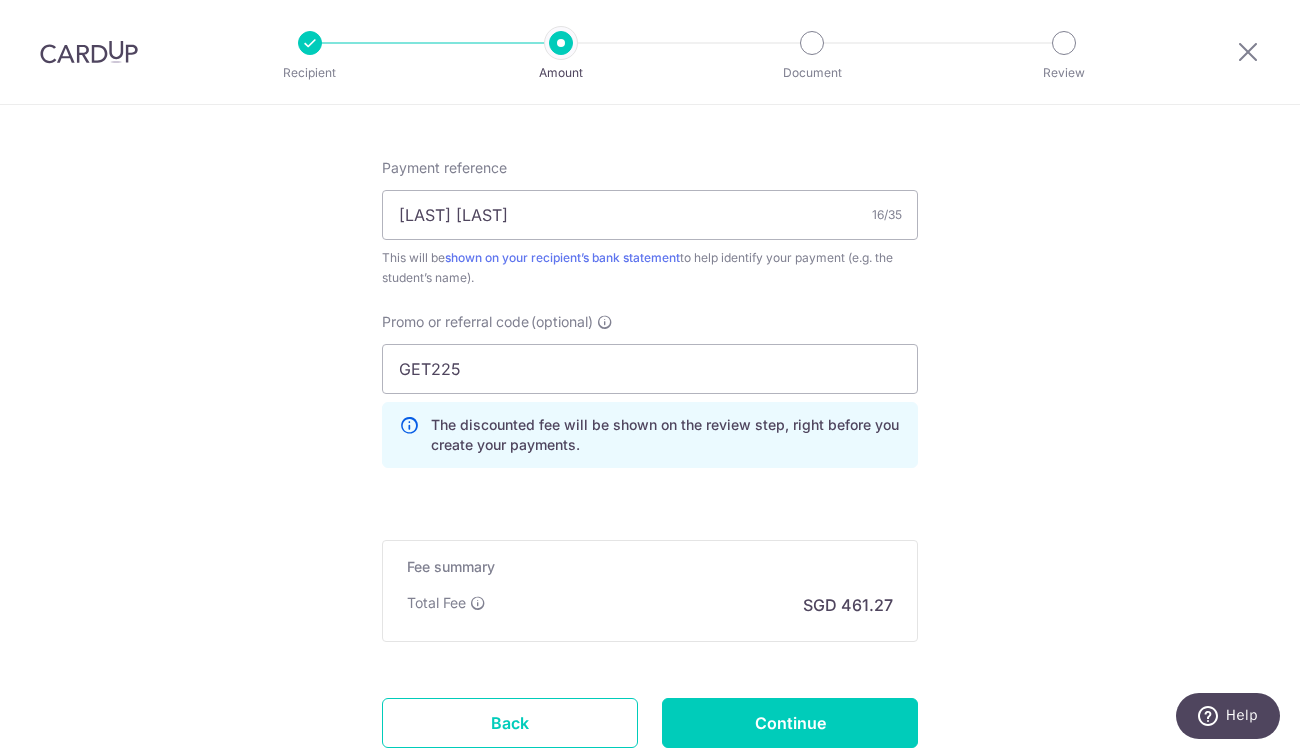 scroll, scrollTop: 1247, scrollLeft: 0, axis: vertical 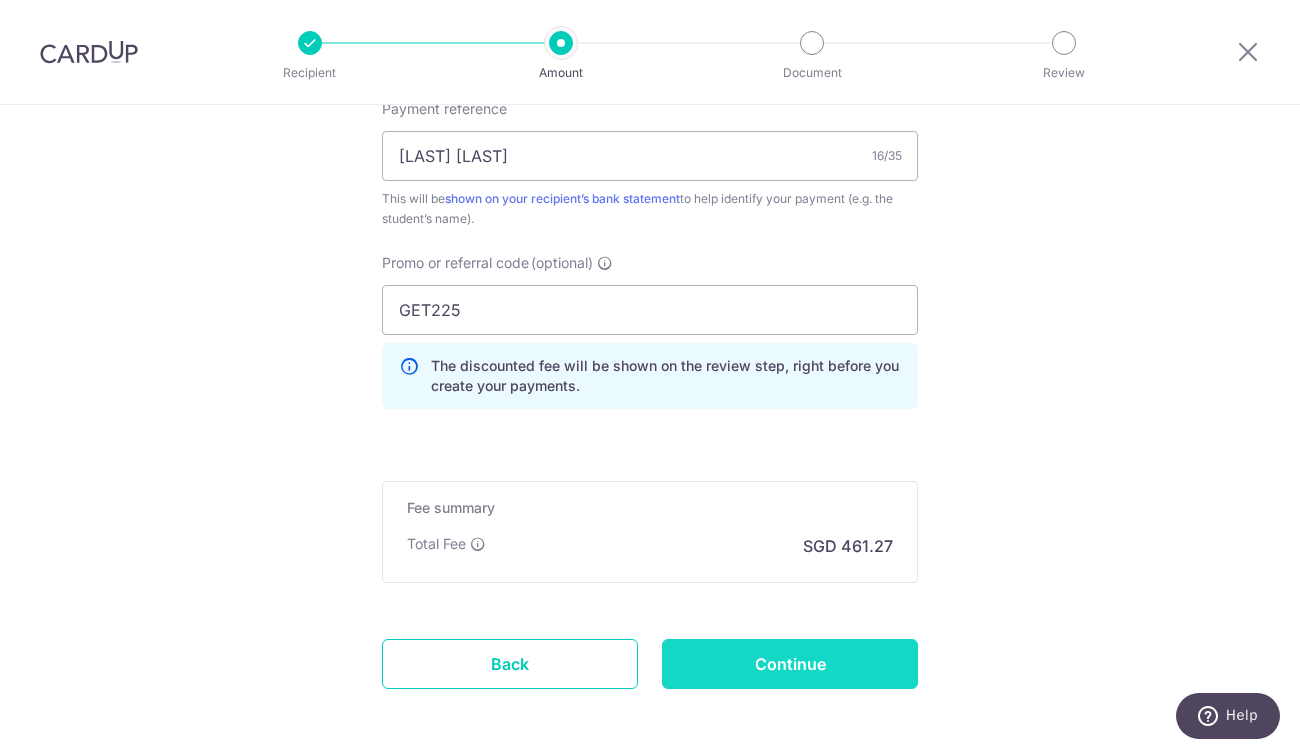 click on "Continue" at bounding box center (790, 664) 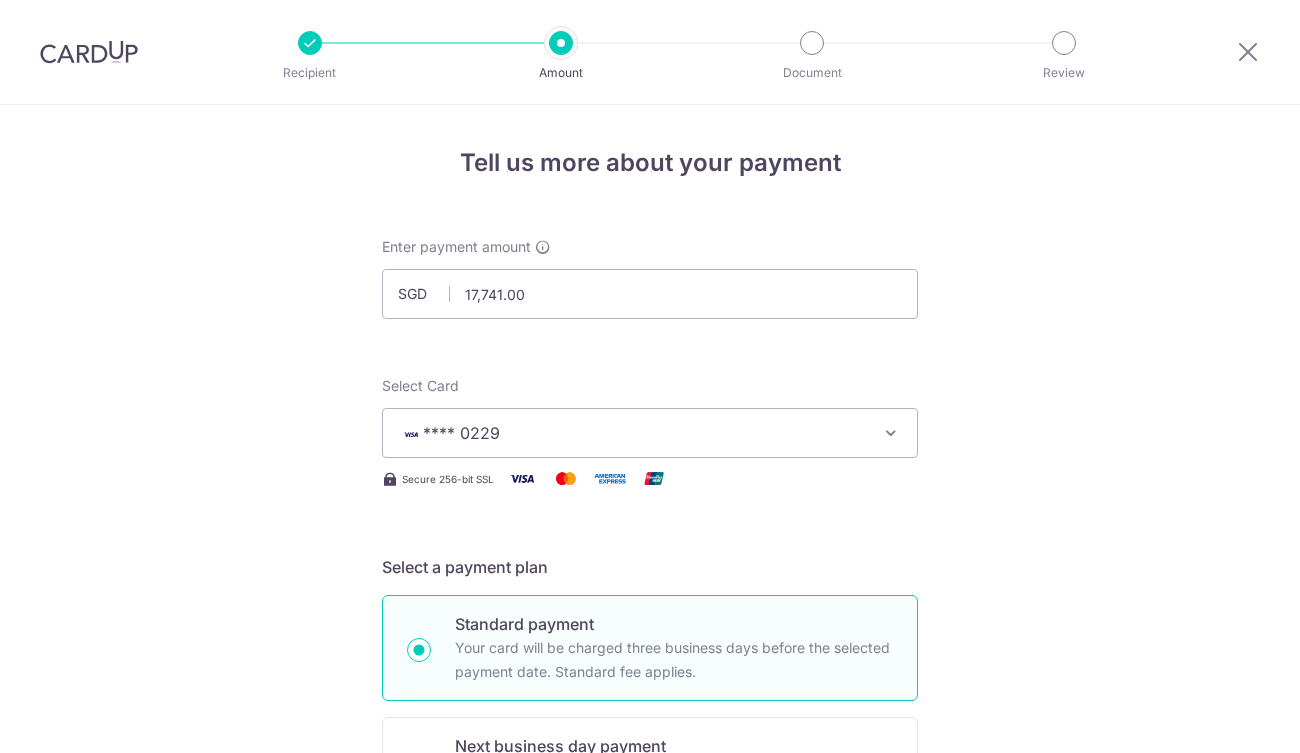 scroll, scrollTop: 0, scrollLeft: 0, axis: both 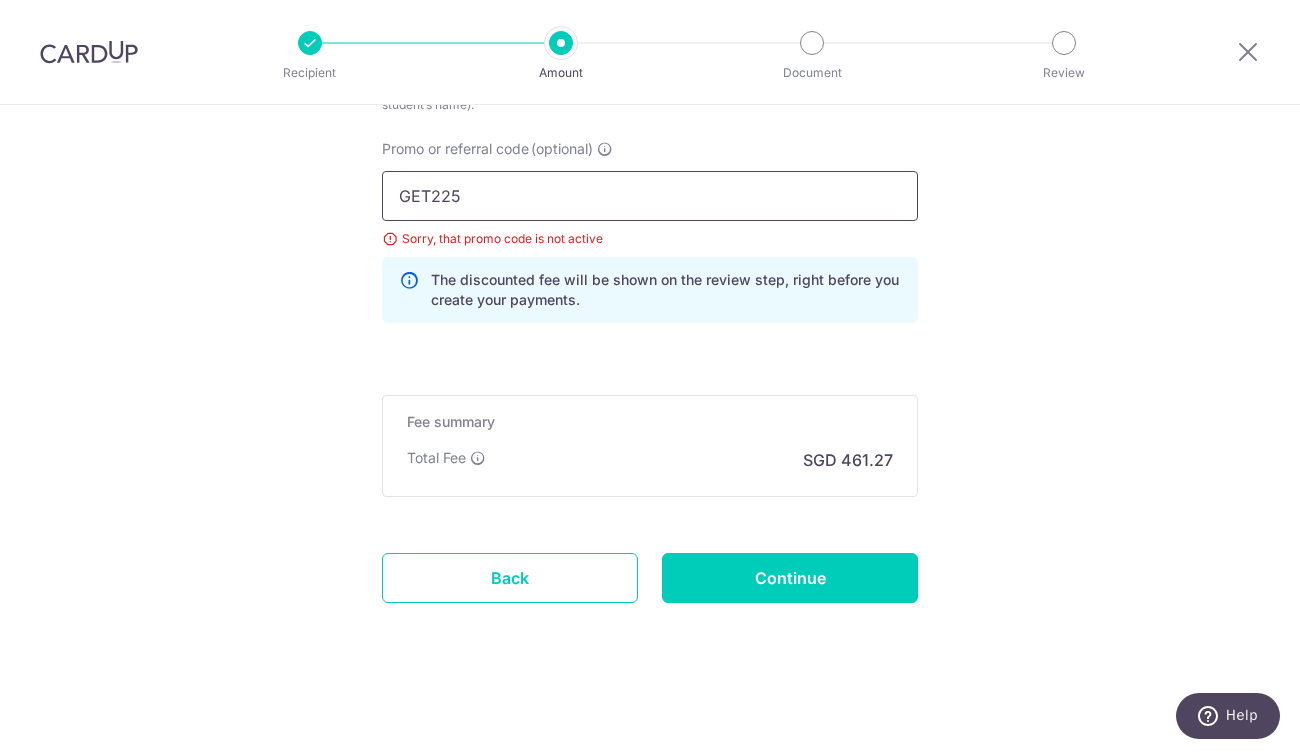 click on "GET225" at bounding box center [650, 196] 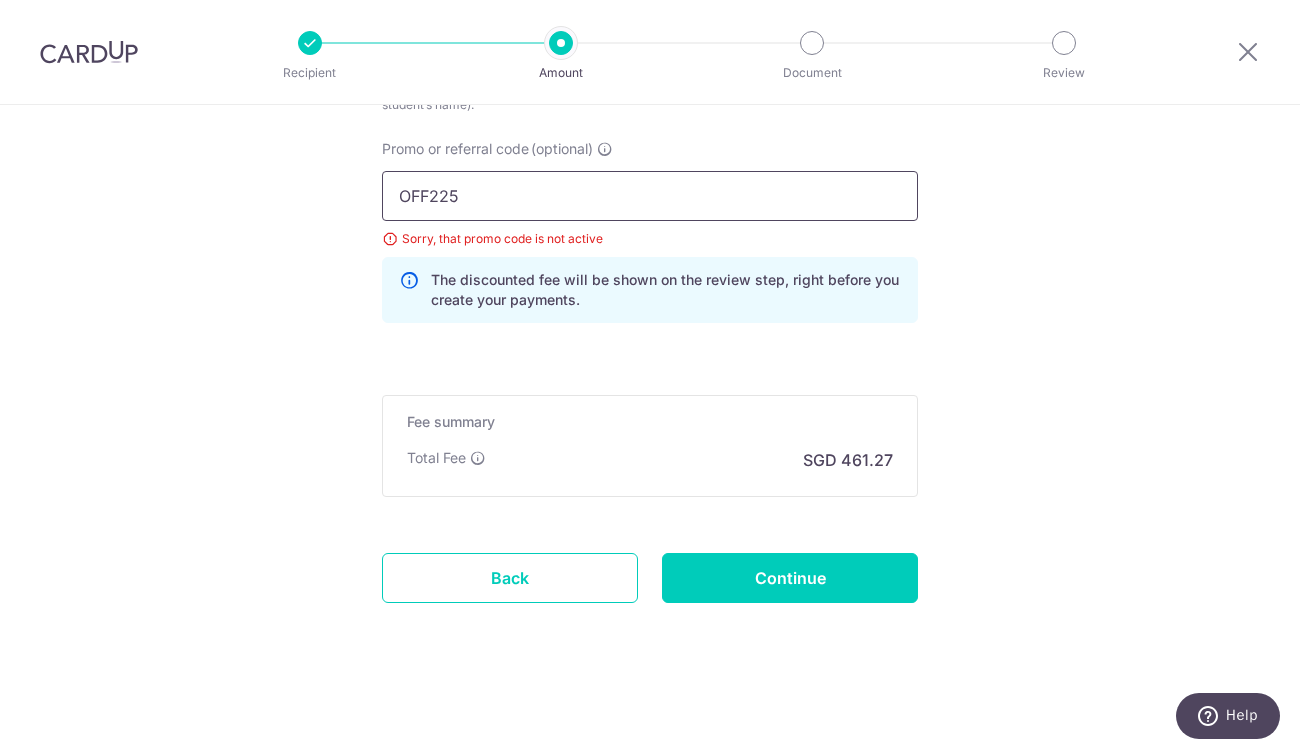 type on "OFF225" 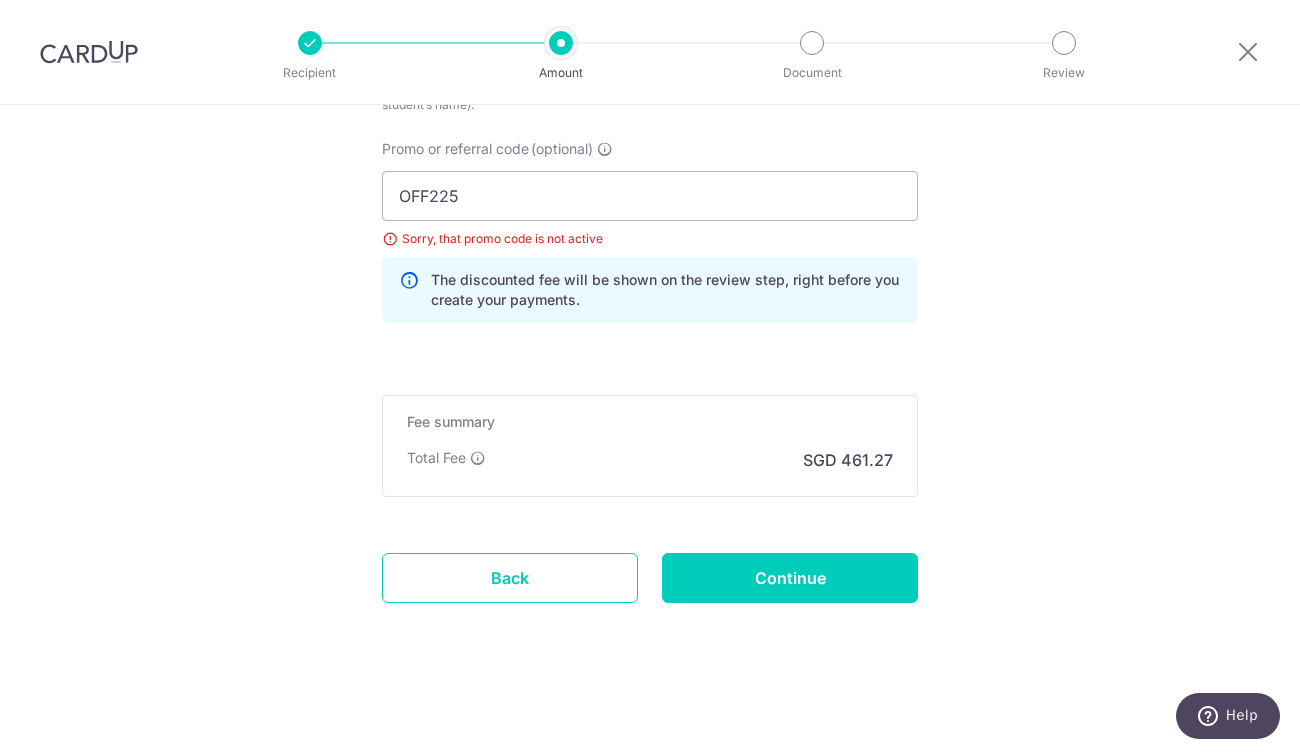 click on "Tell us more about your payment
Enter payment amount
SGD
17,741.00
17741.00
Select Card
**** 0229
Add credit card
Your Cards
**** 1155
**** 0229
**** 1000
**** 9035
Secure 256-bit SSL
Text
New card details" at bounding box center [650, -252] 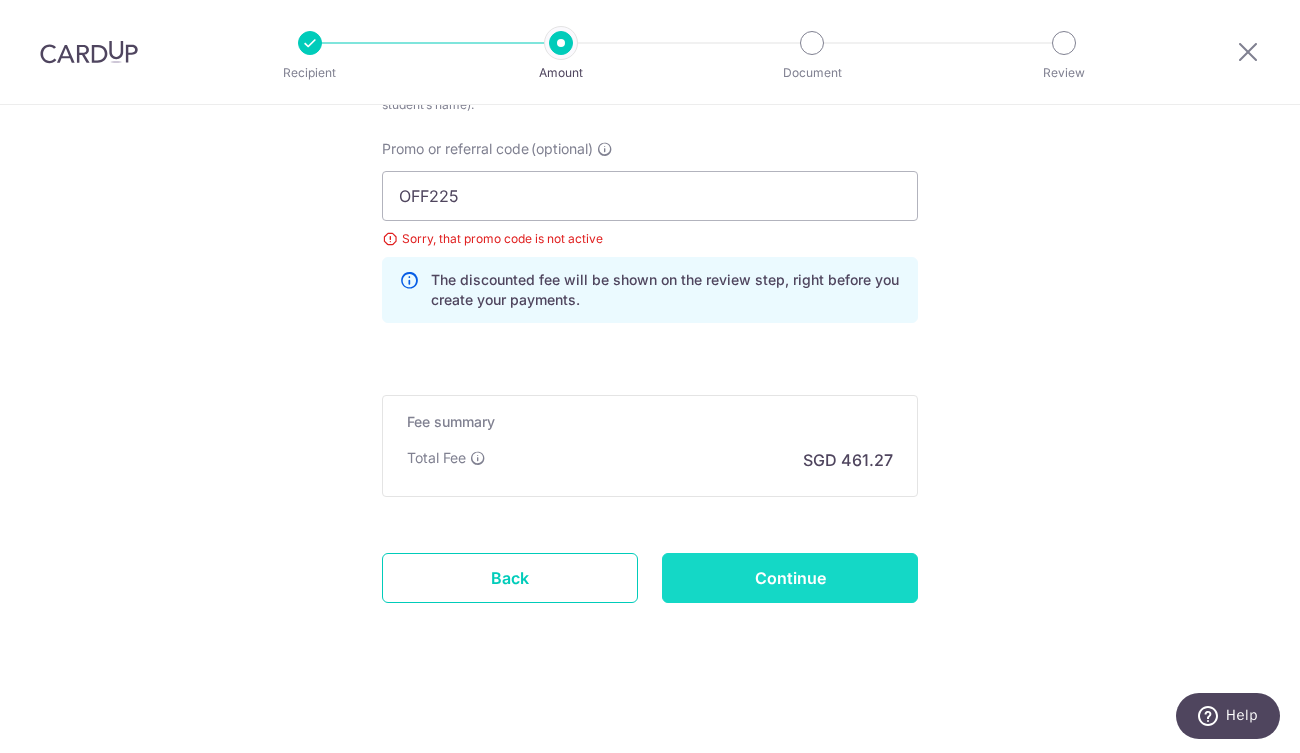 click on "Continue" at bounding box center [790, 578] 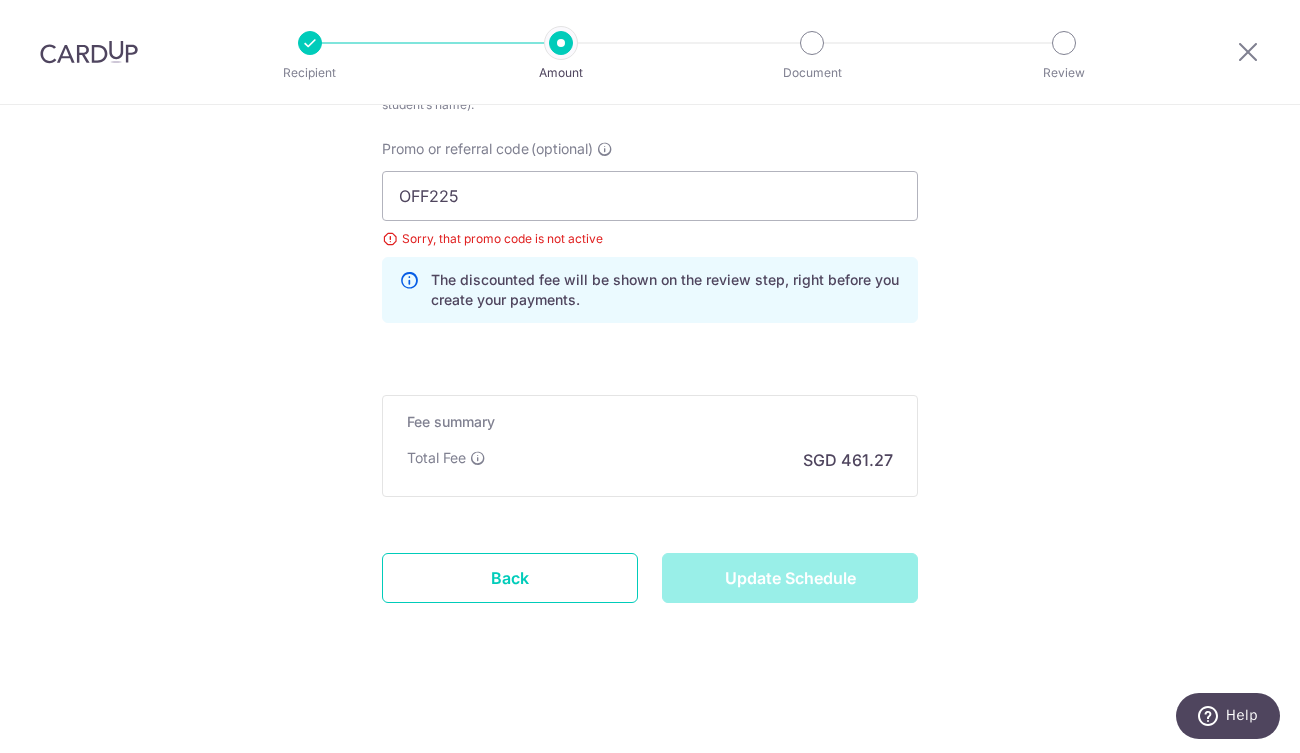 type on "Update Schedule" 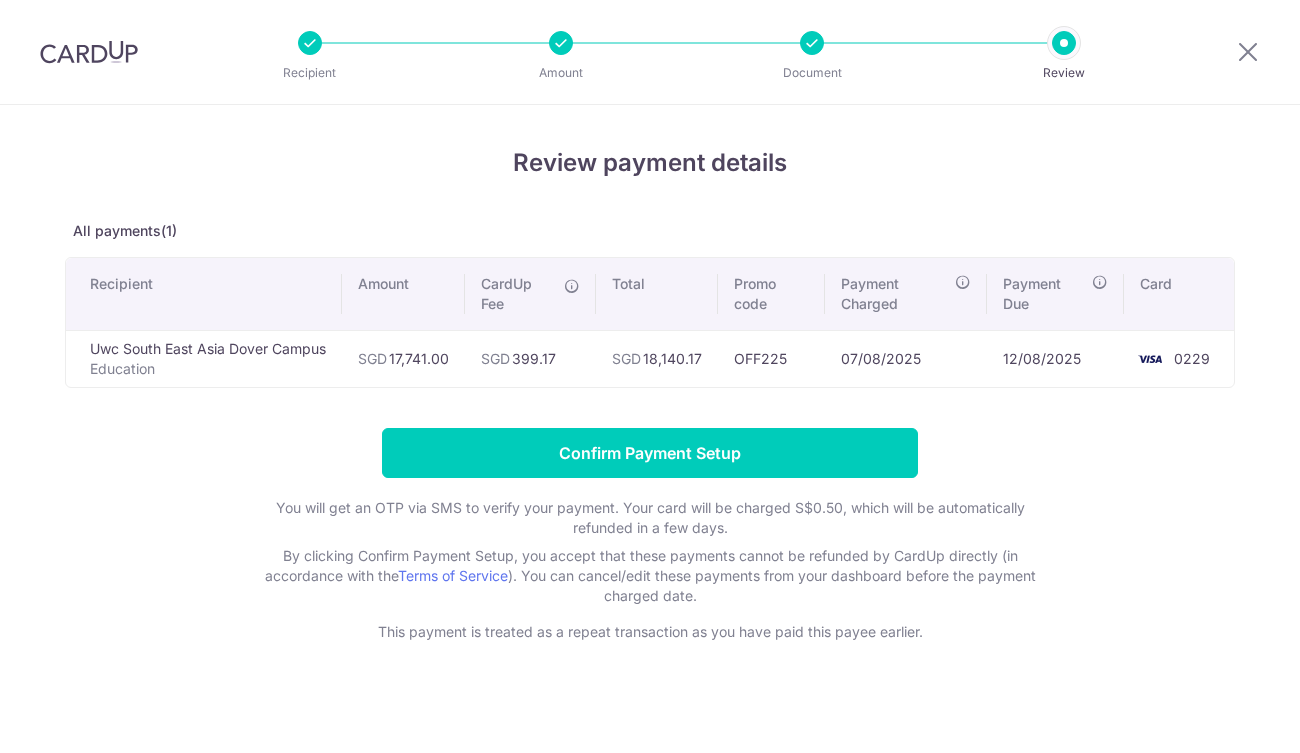 scroll, scrollTop: 0, scrollLeft: 0, axis: both 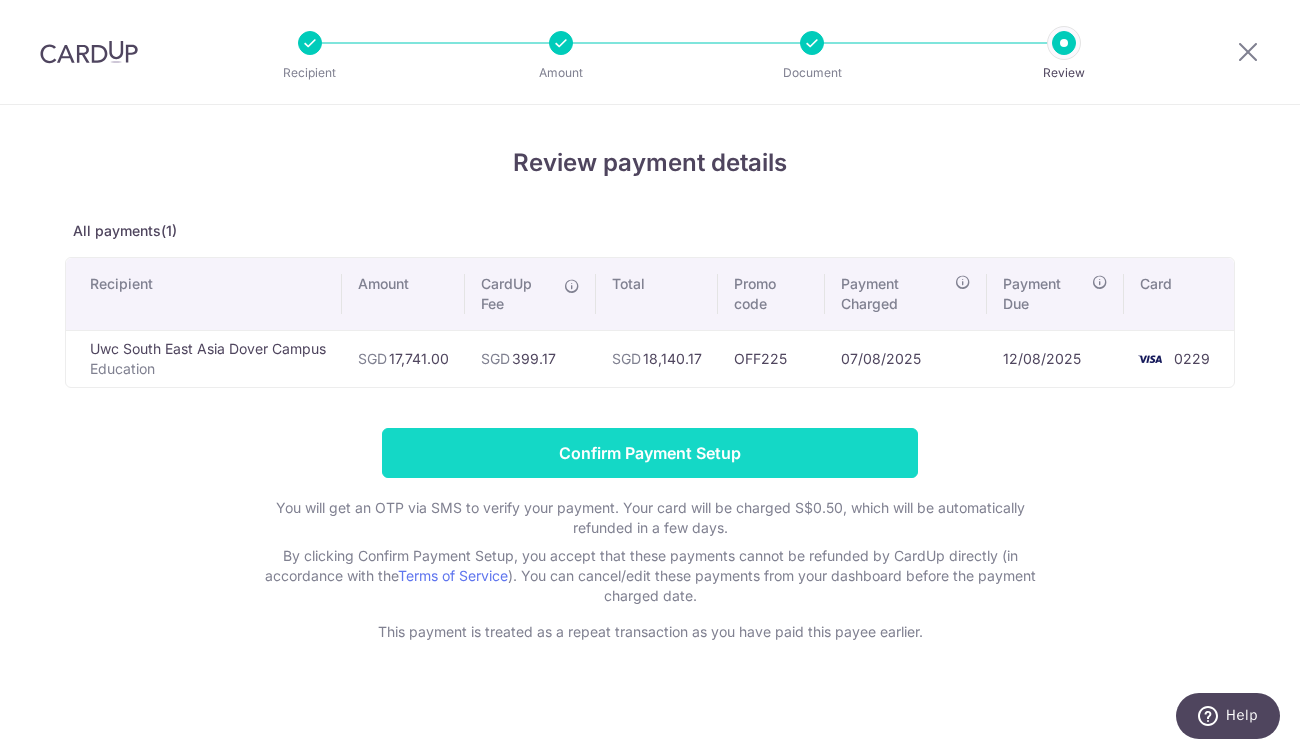 click on "Confirm Payment Setup" at bounding box center [650, 453] 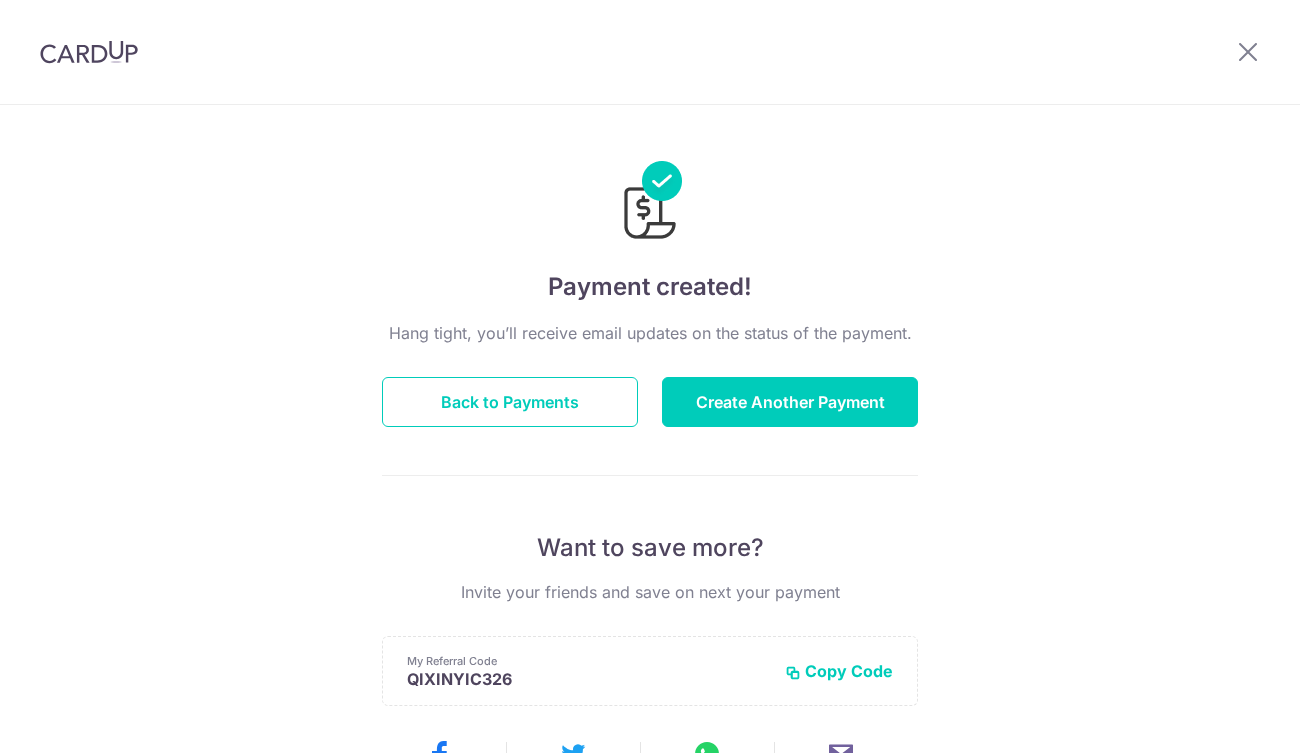 scroll, scrollTop: 0, scrollLeft: 0, axis: both 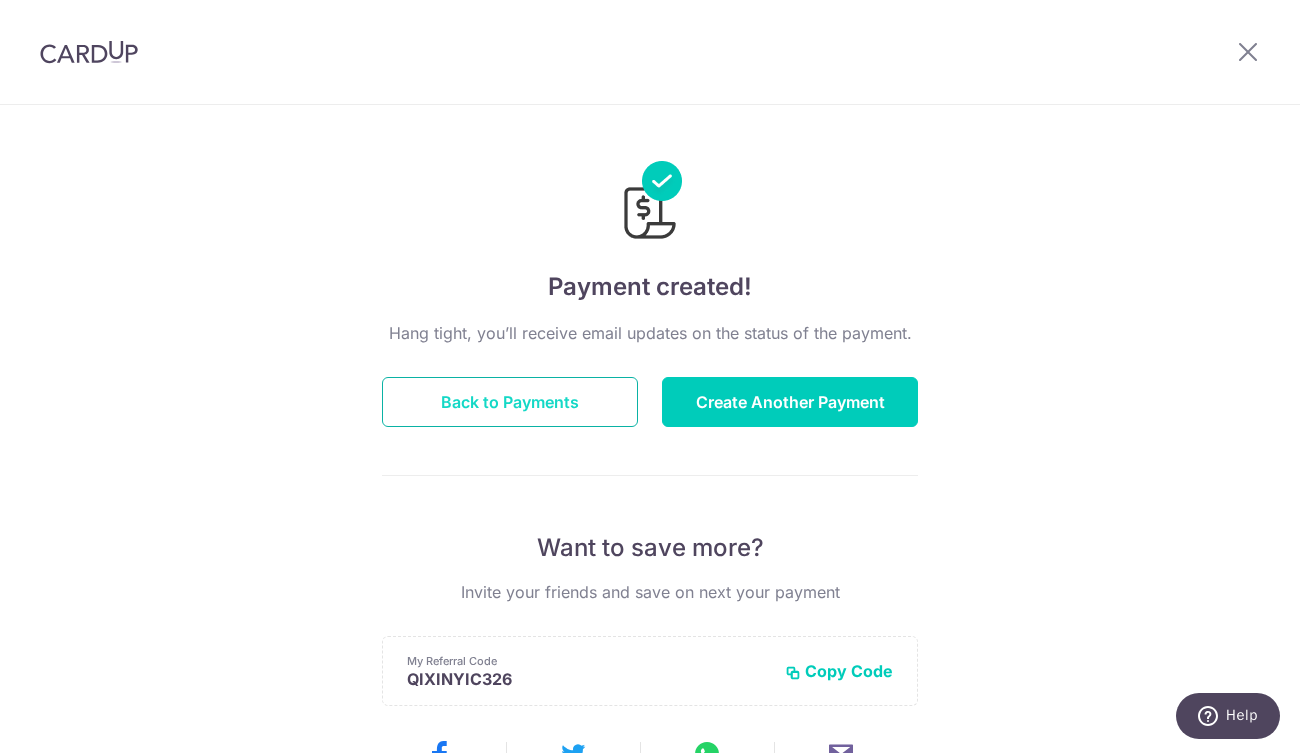click on "Back to Payments" at bounding box center [510, 402] 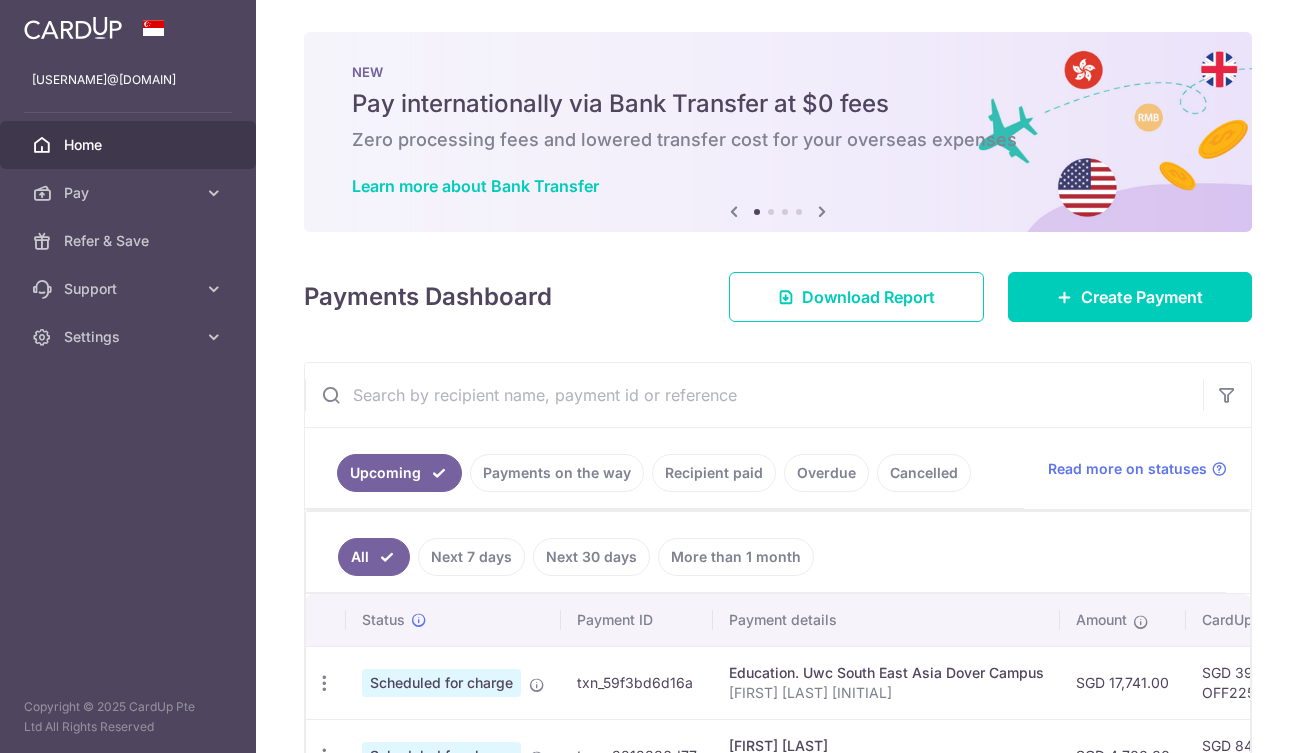 scroll, scrollTop: 0, scrollLeft: 0, axis: both 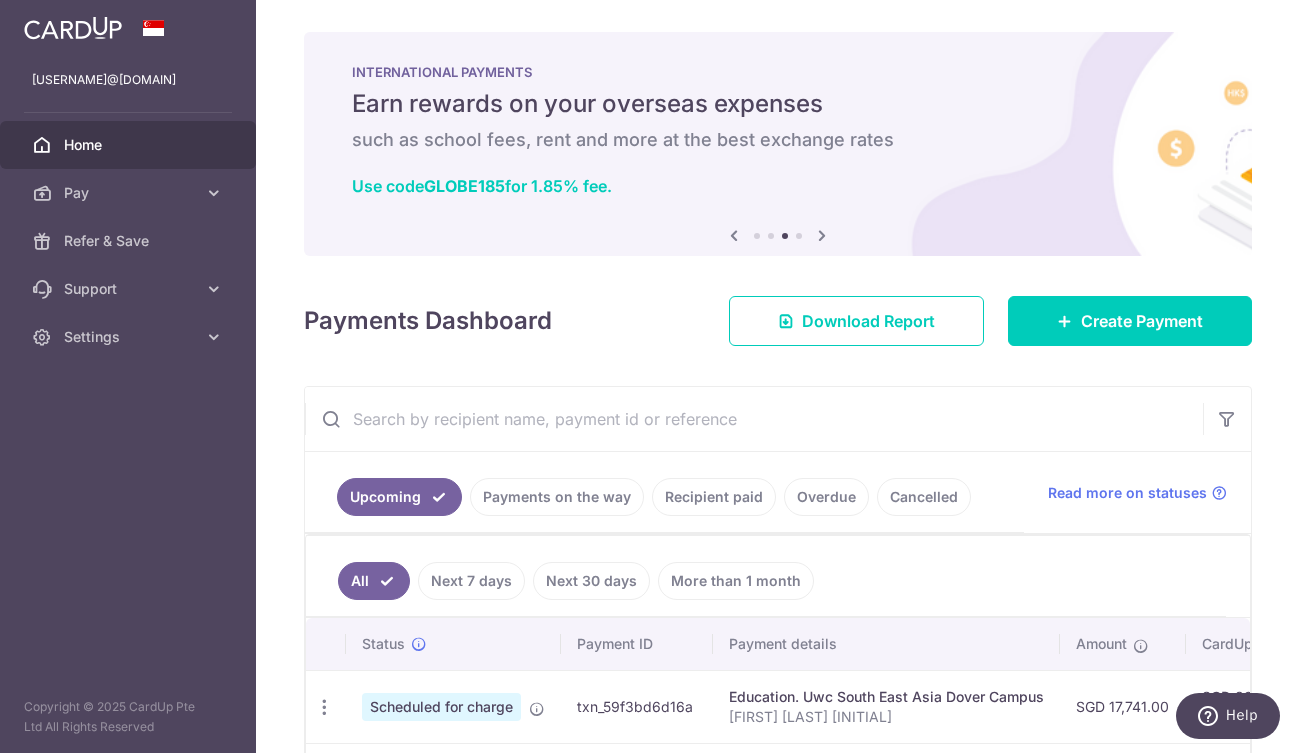 click on "Home" at bounding box center (130, 145) 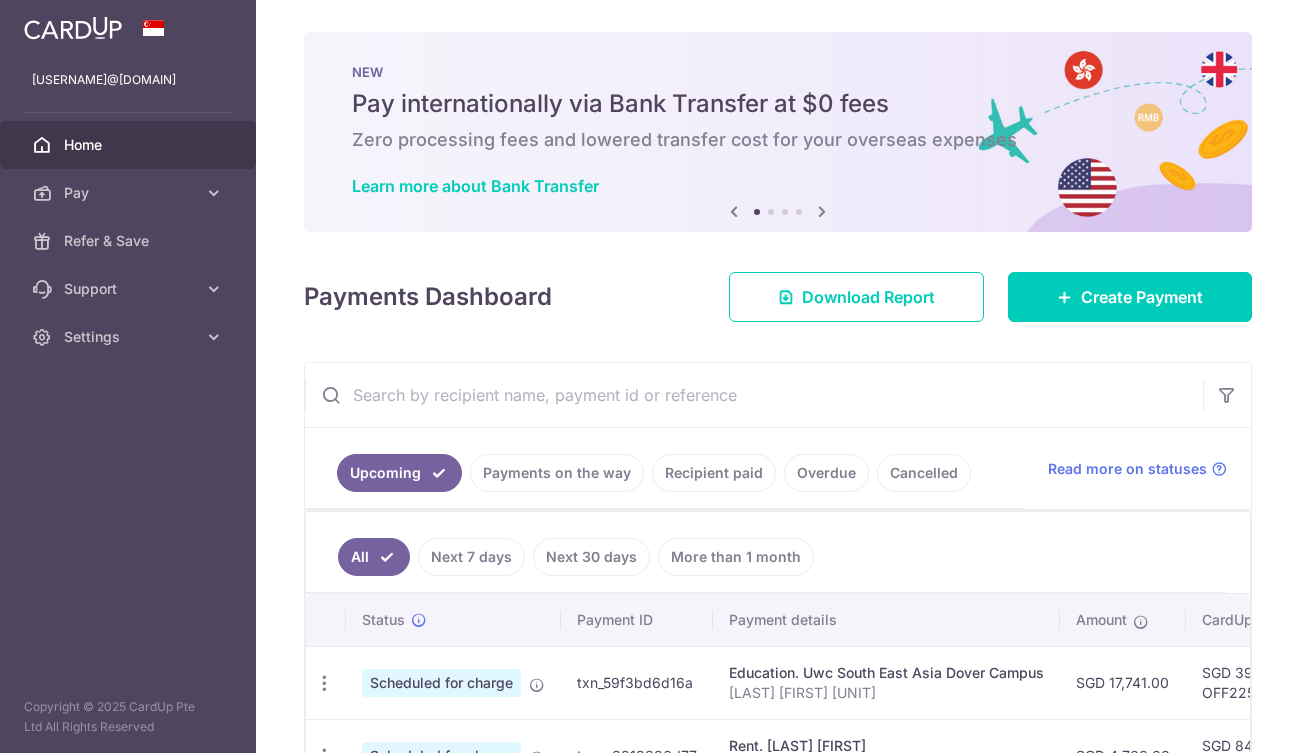 scroll, scrollTop: 0, scrollLeft: 0, axis: both 